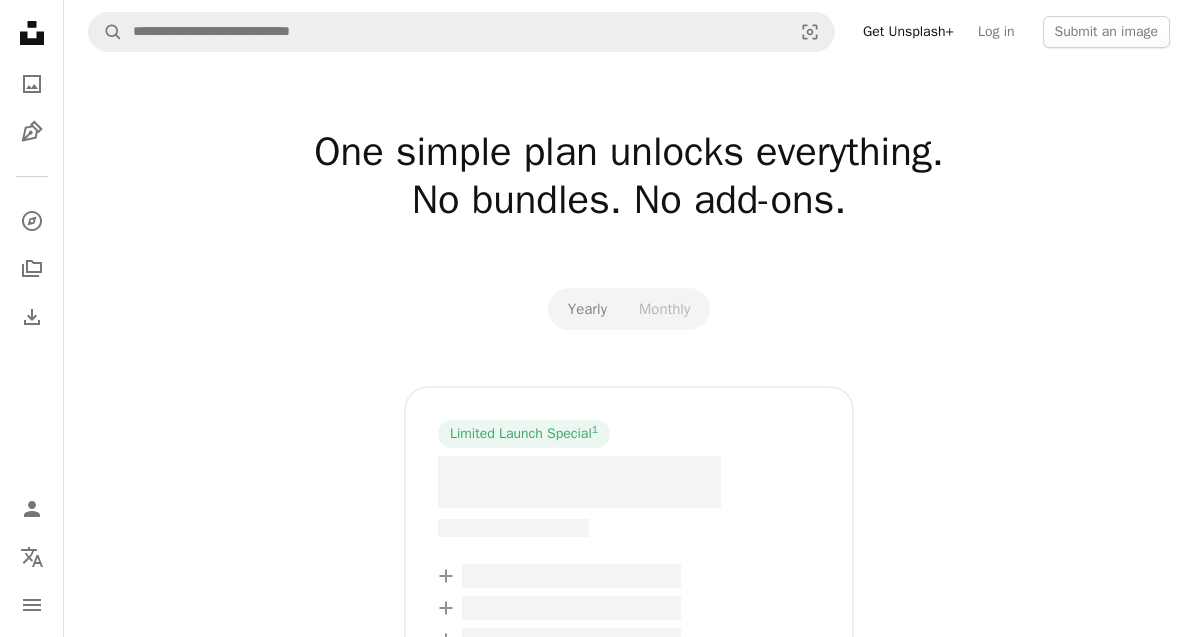 scroll, scrollTop: 0, scrollLeft: 0, axis: both 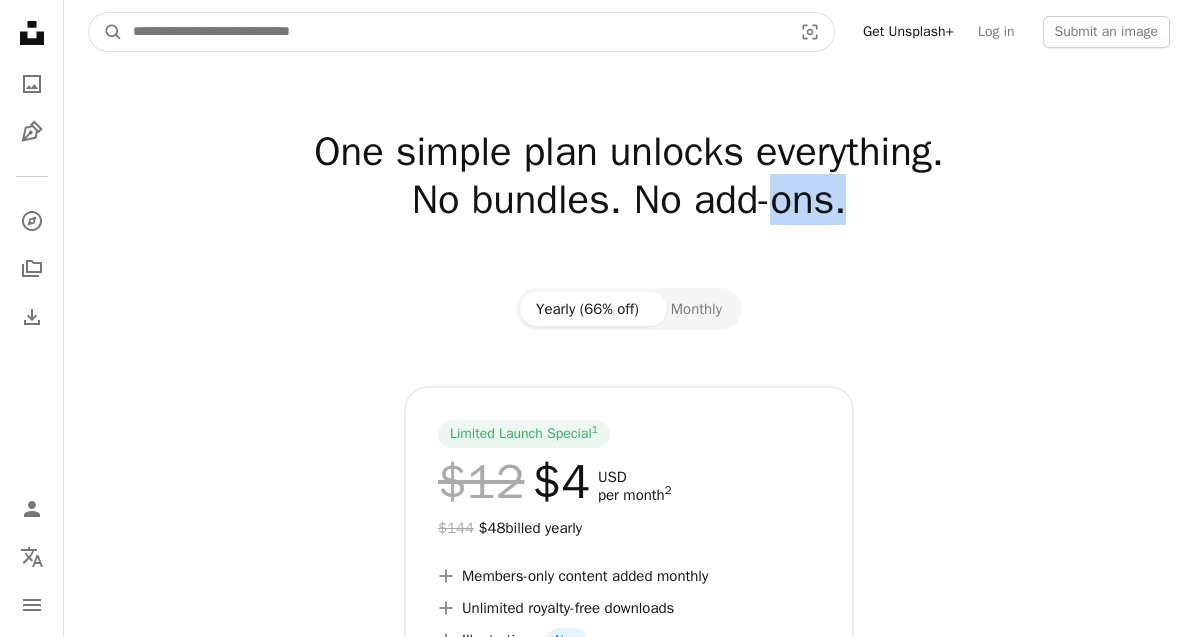 click at bounding box center (454, 32) 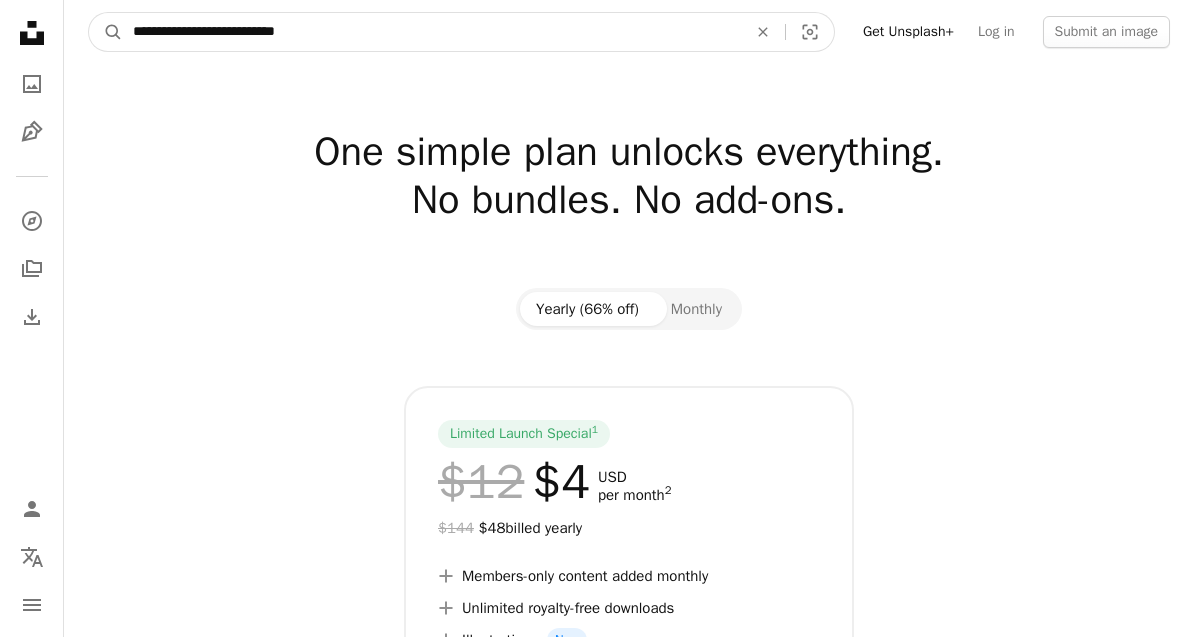 type on "**********" 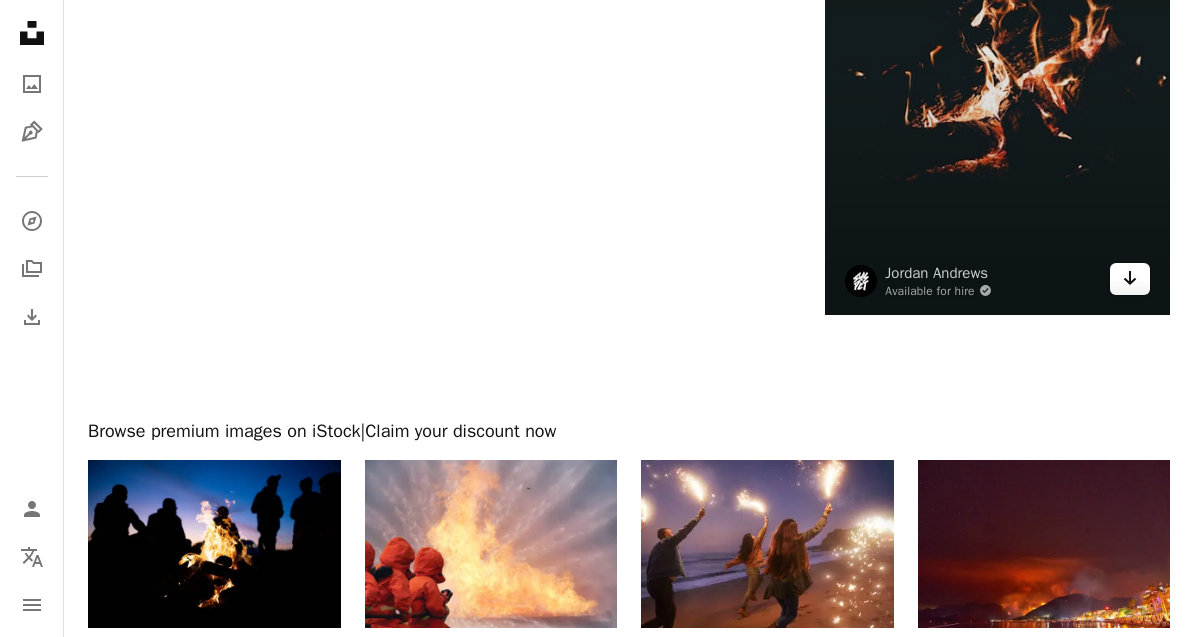 scroll, scrollTop: 3257, scrollLeft: 0, axis: vertical 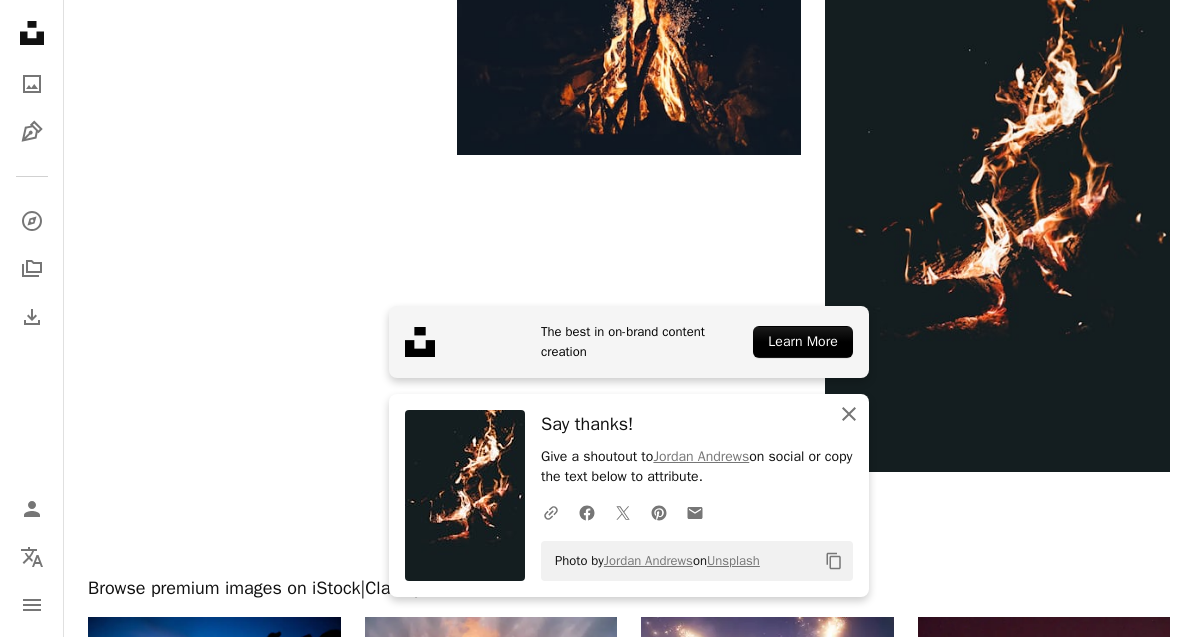 click on "An X shape" 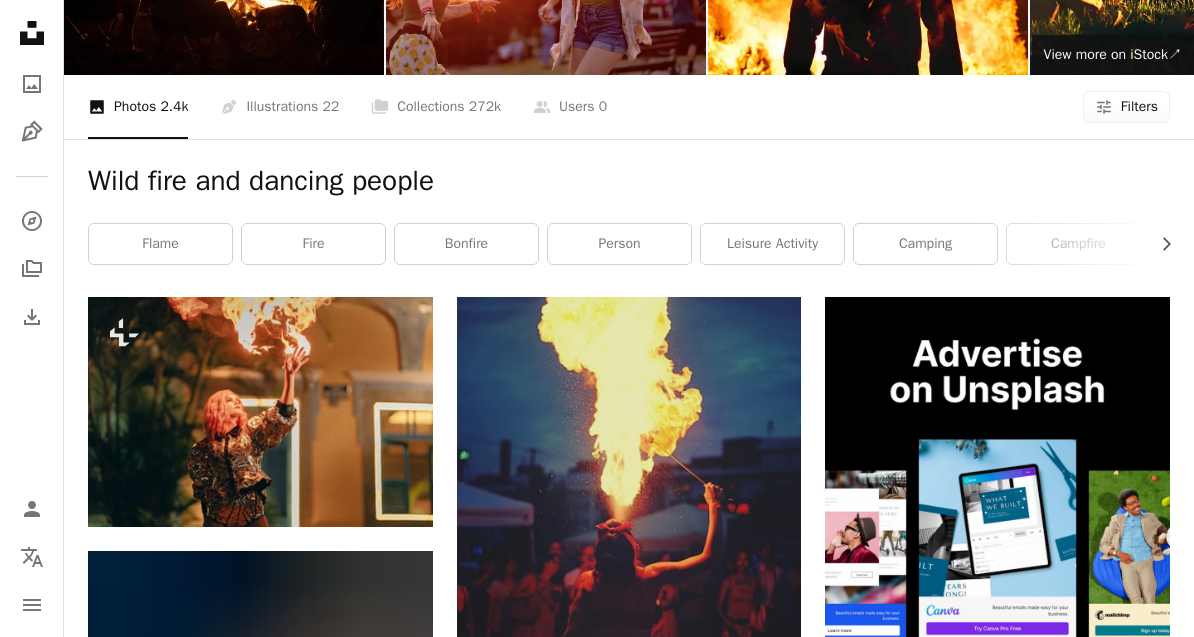 scroll, scrollTop: 218, scrollLeft: 0, axis: vertical 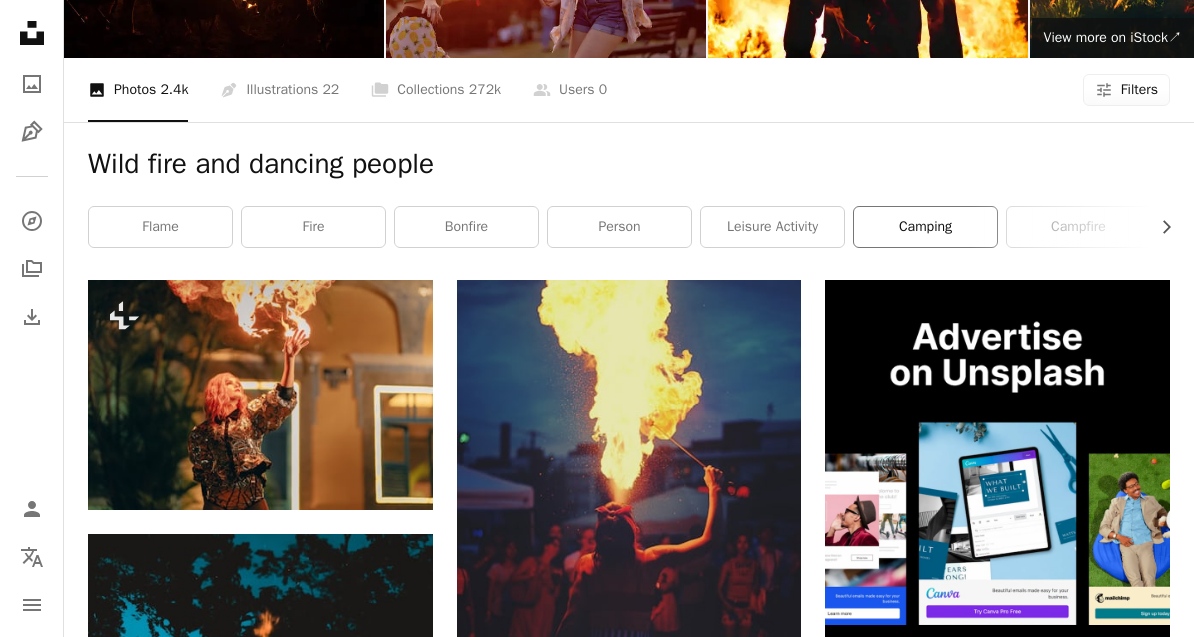 click on "camping" at bounding box center [925, 228] 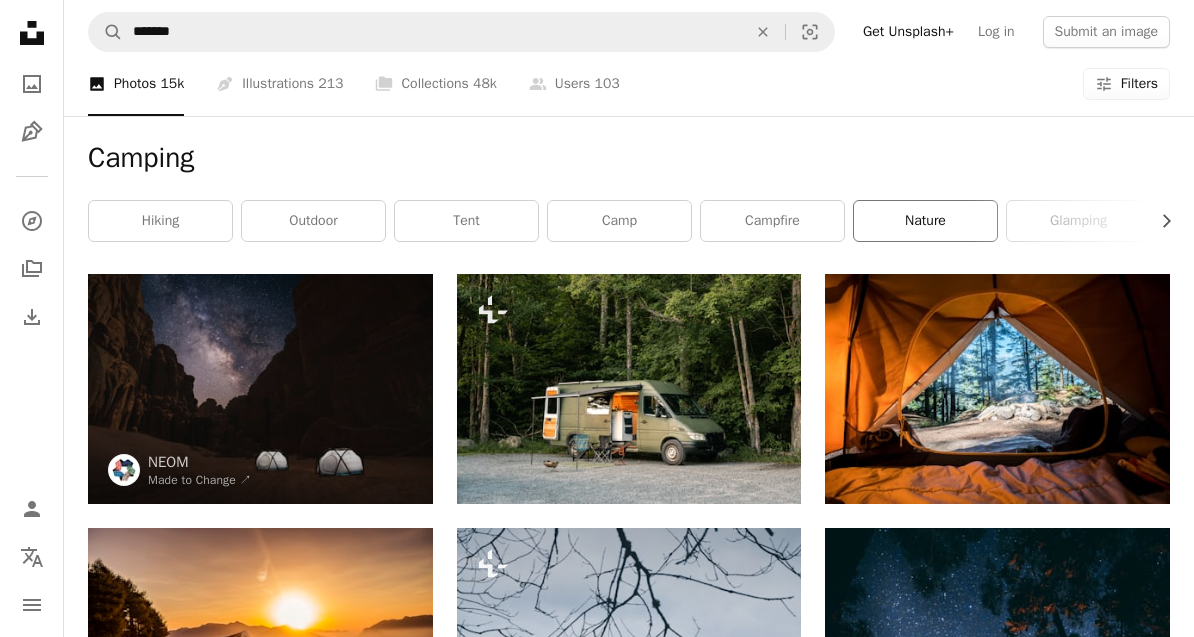 click on "nature" at bounding box center [925, 221] 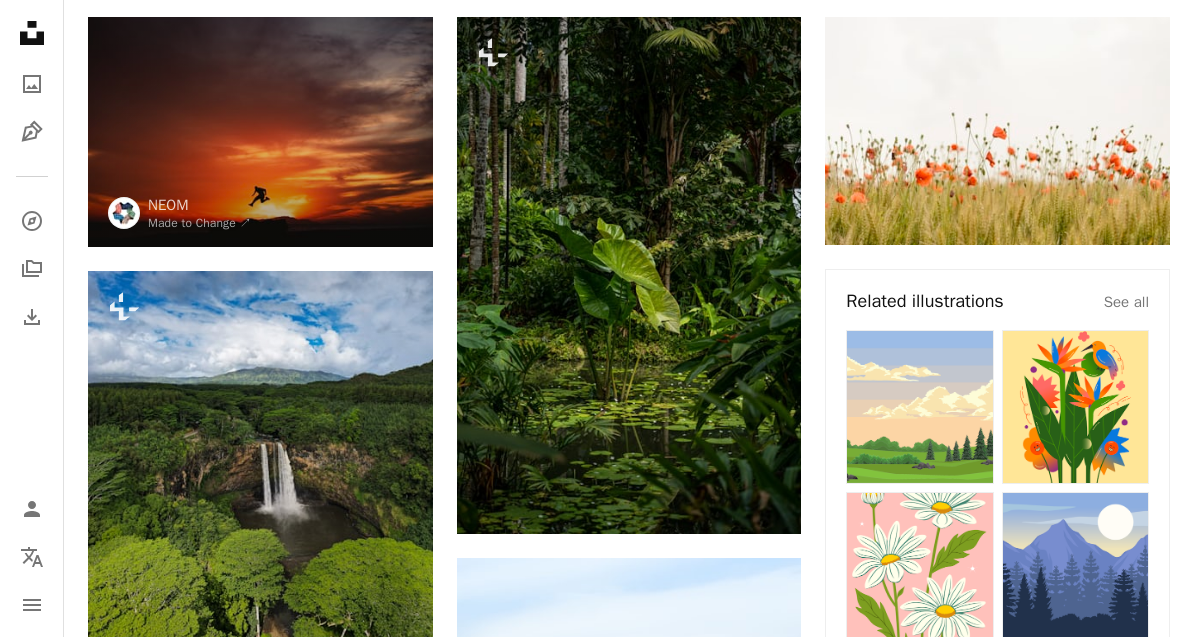 scroll, scrollTop: 257, scrollLeft: 0, axis: vertical 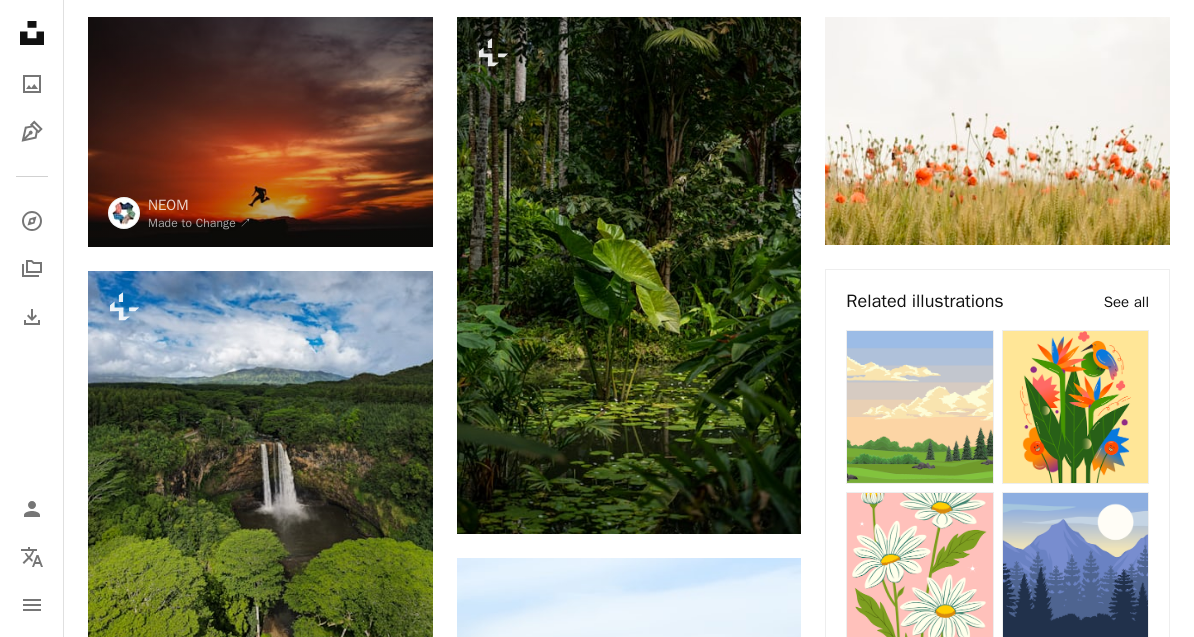 click on "See all" at bounding box center [1126, 302] 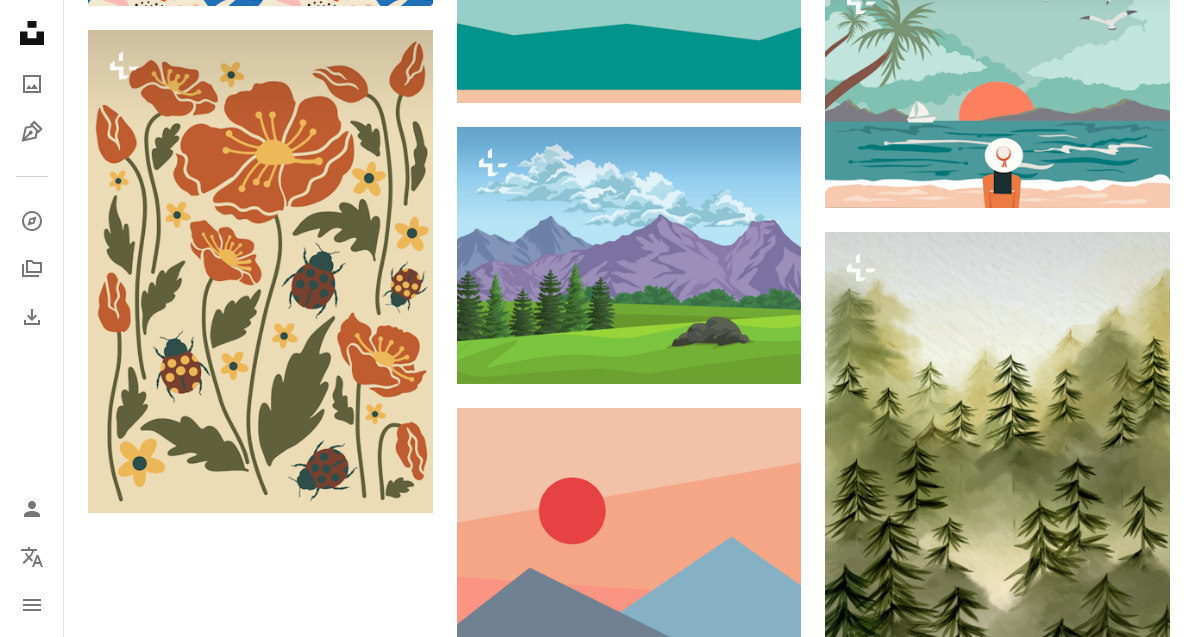 scroll, scrollTop: 2045, scrollLeft: 0, axis: vertical 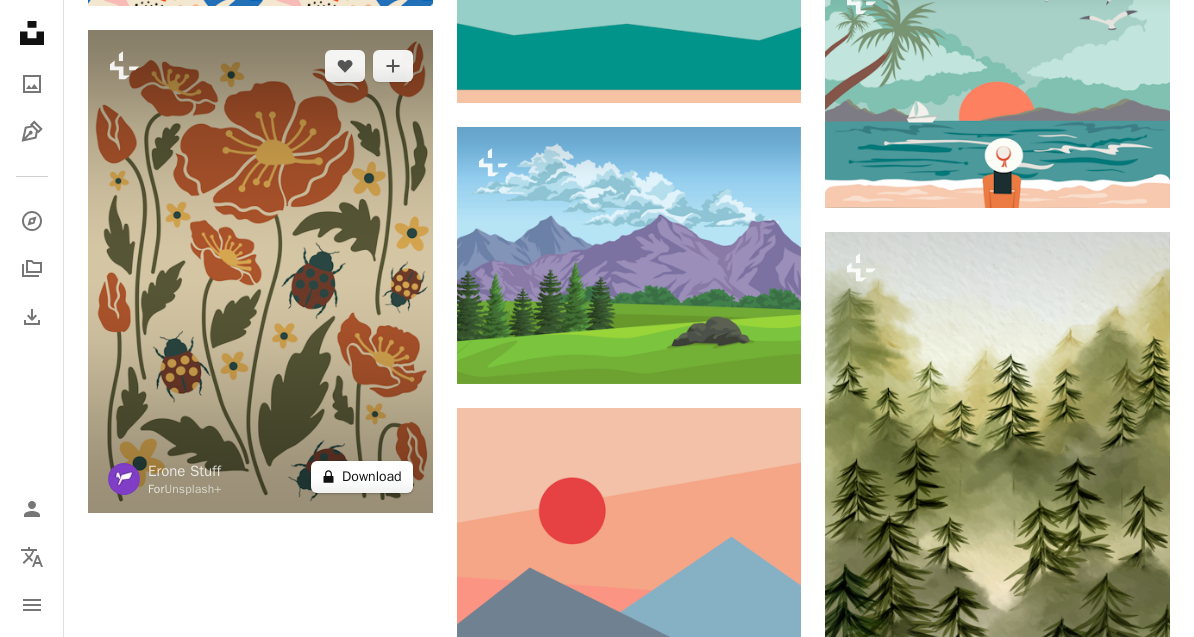 click on "A lock   Download" at bounding box center (362, 477) 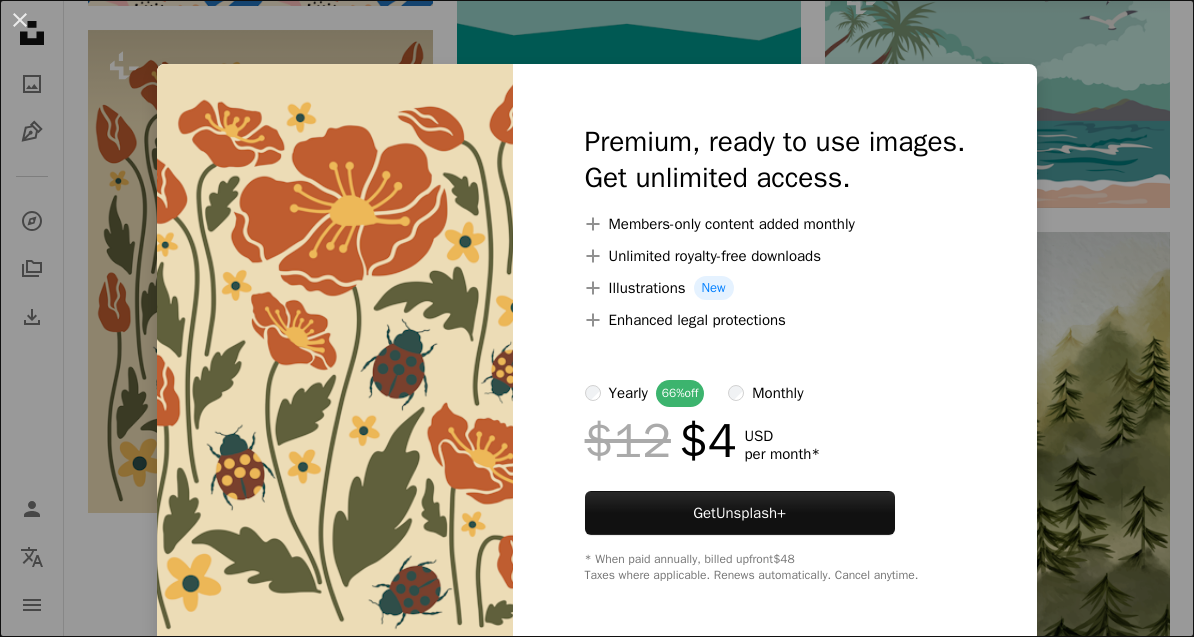 click on "An X shape Premium, ready to use images. Get unlimited access. A plus sign Members-only content added monthly A plus sign Unlimited royalty-free downloads A plus sign Illustrations  New A plus sign Enhanced legal protections yearly 66%  off monthly $12   $4 USD per month * Get  Unsplash+ * When paid annually, billed upfront  $48 Taxes where applicable. Renews automatically. Cancel anytime." at bounding box center (597, 318) 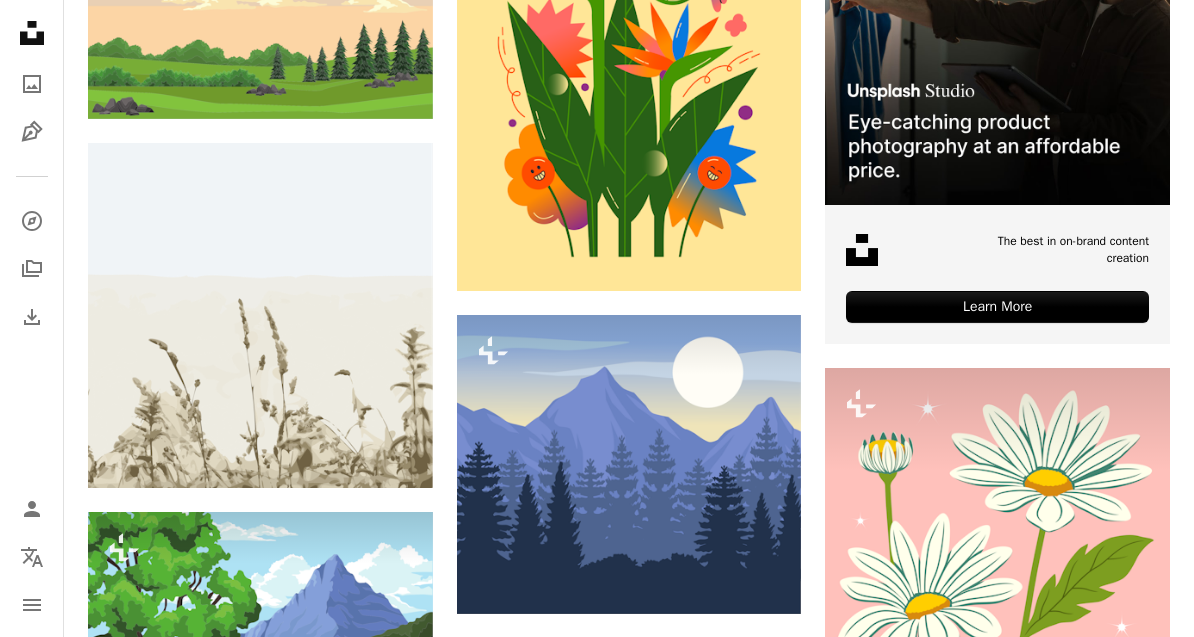 scroll, scrollTop: 0, scrollLeft: 0, axis: both 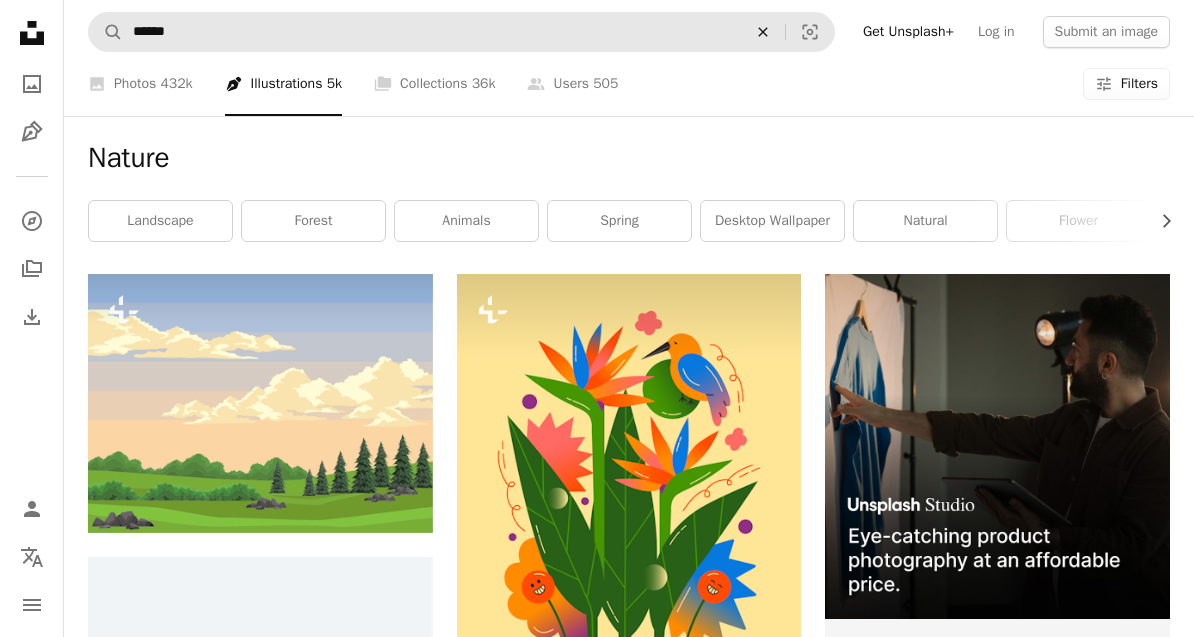 click on "An X shape" 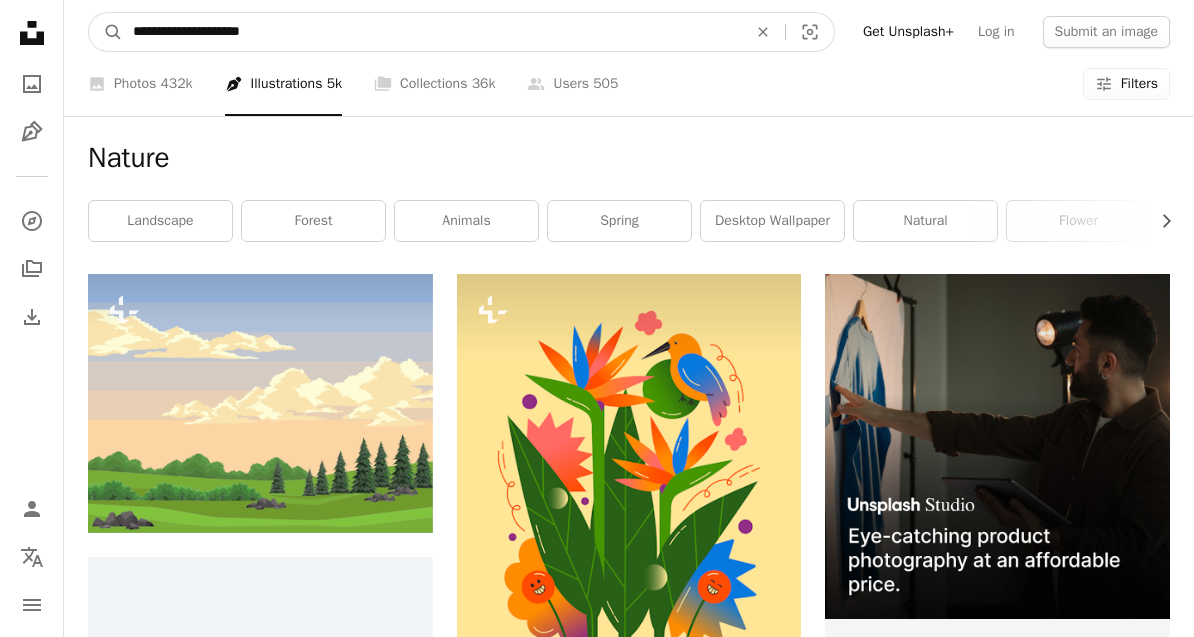 type on "**********" 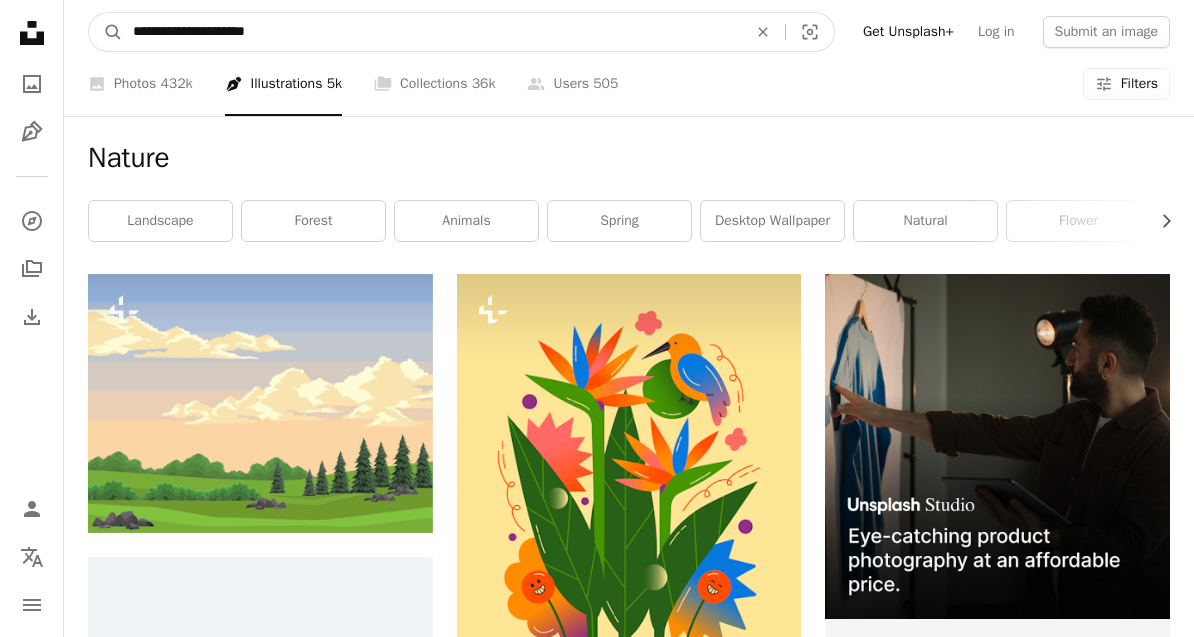 click on "A magnifying glass" at bounding box center (106, 32) 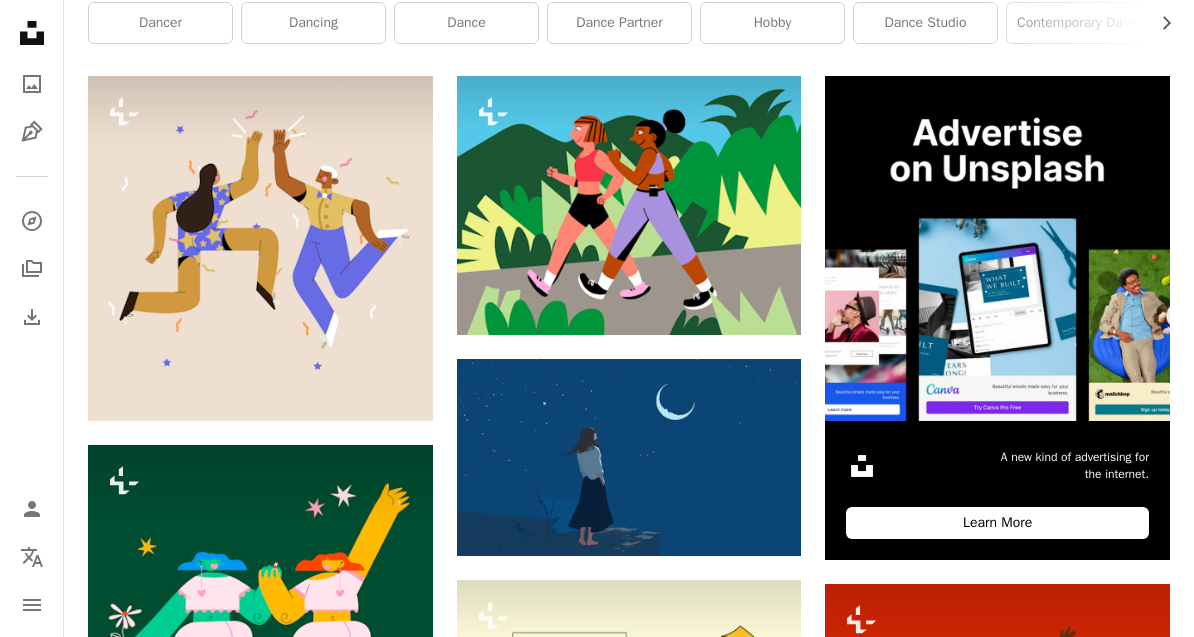 scroll, scrollTop: 422, scrollLeft: 0, axis: vertical 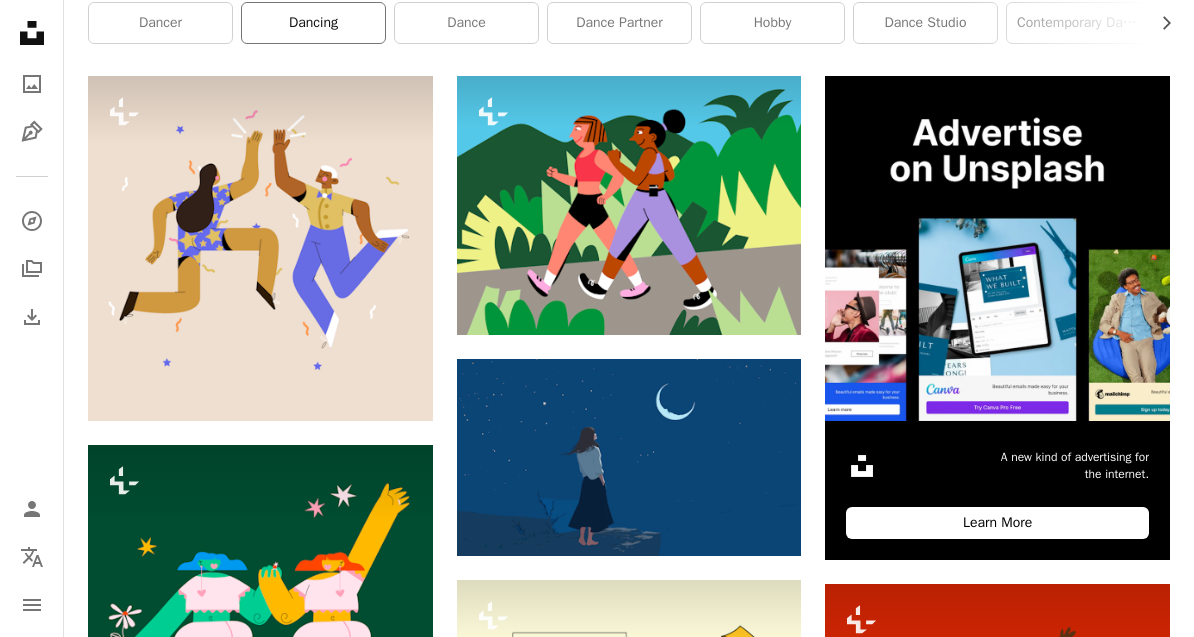 click on "dancing" at bounding box center [313, 24] 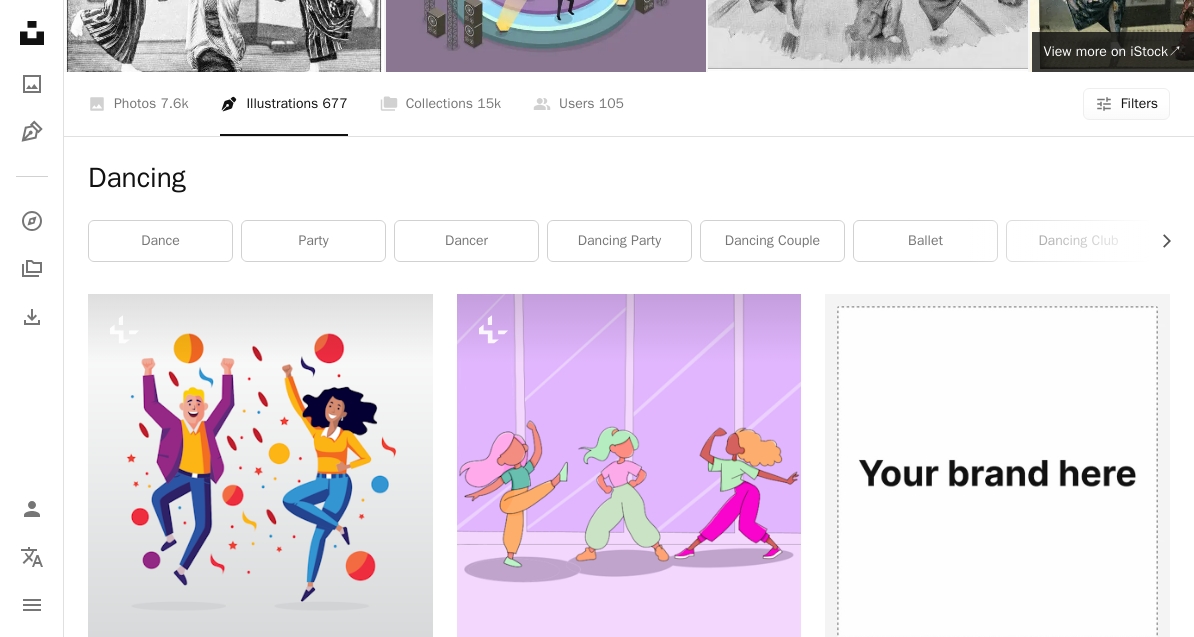 scroll, scrollTop: 205, scrollLeft: 0, axis: vertical 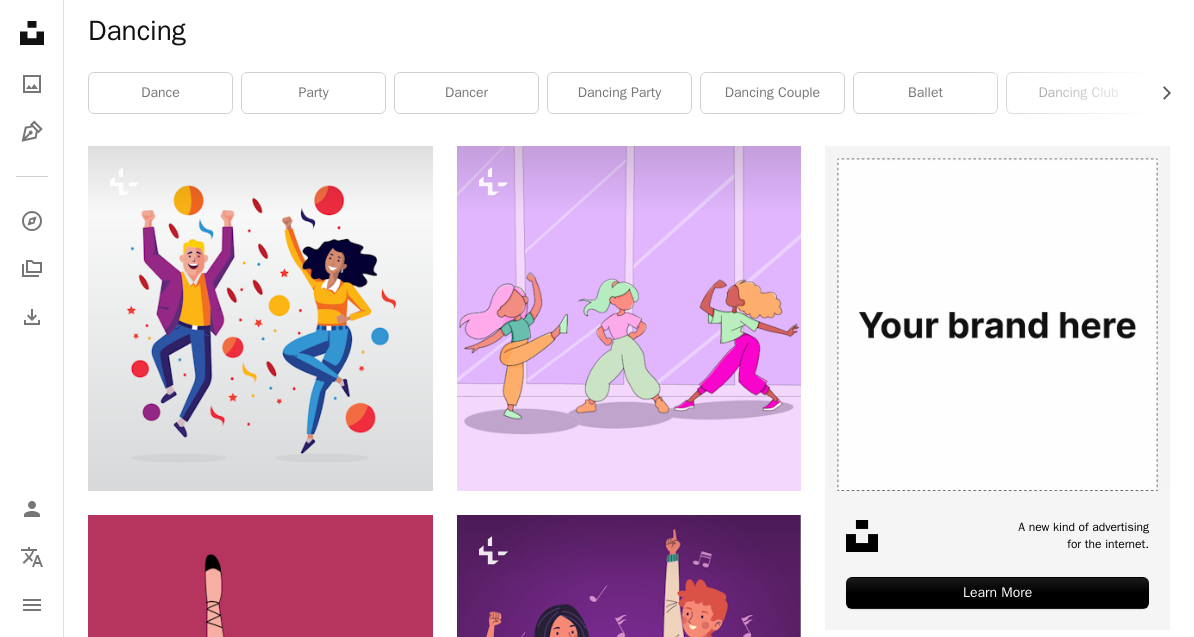 click on "Free" at bounding box center (597, 4628) 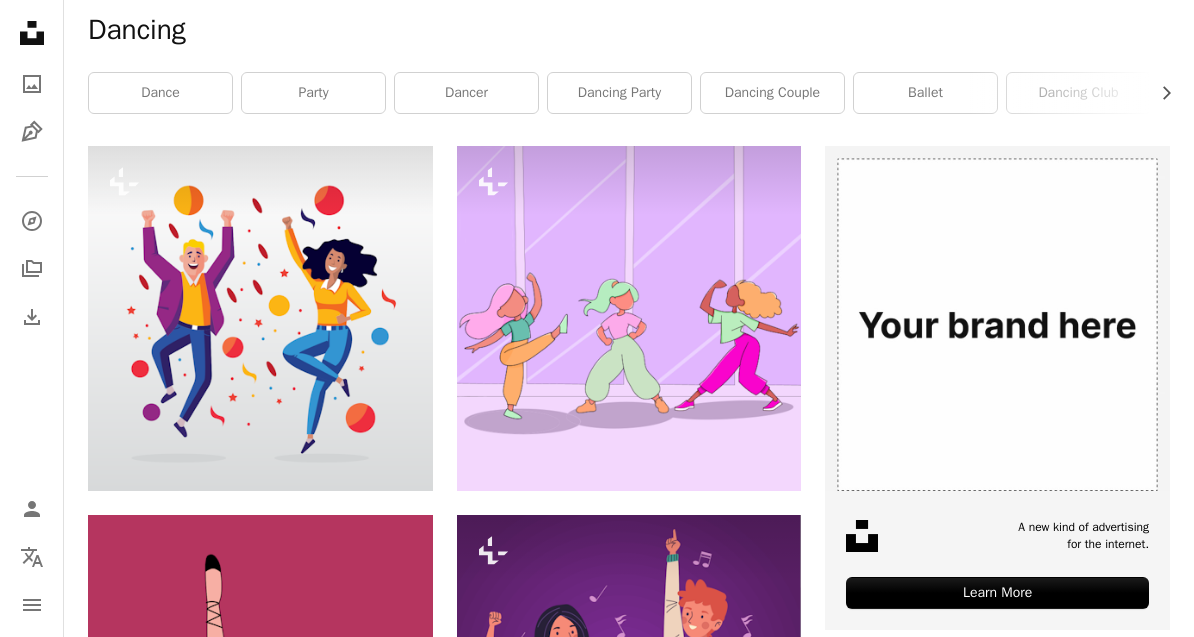 click on "Apply" at bounding box center (853, 4544) 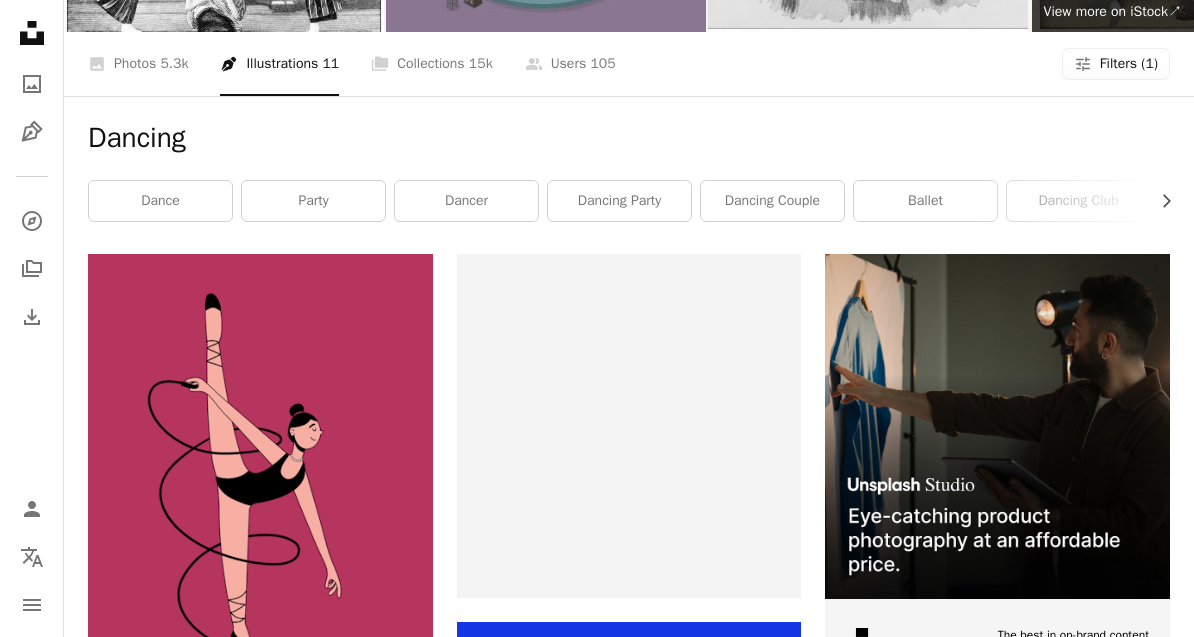 scroll, scrollTop: 0, scrollLeft: 0, axis: both 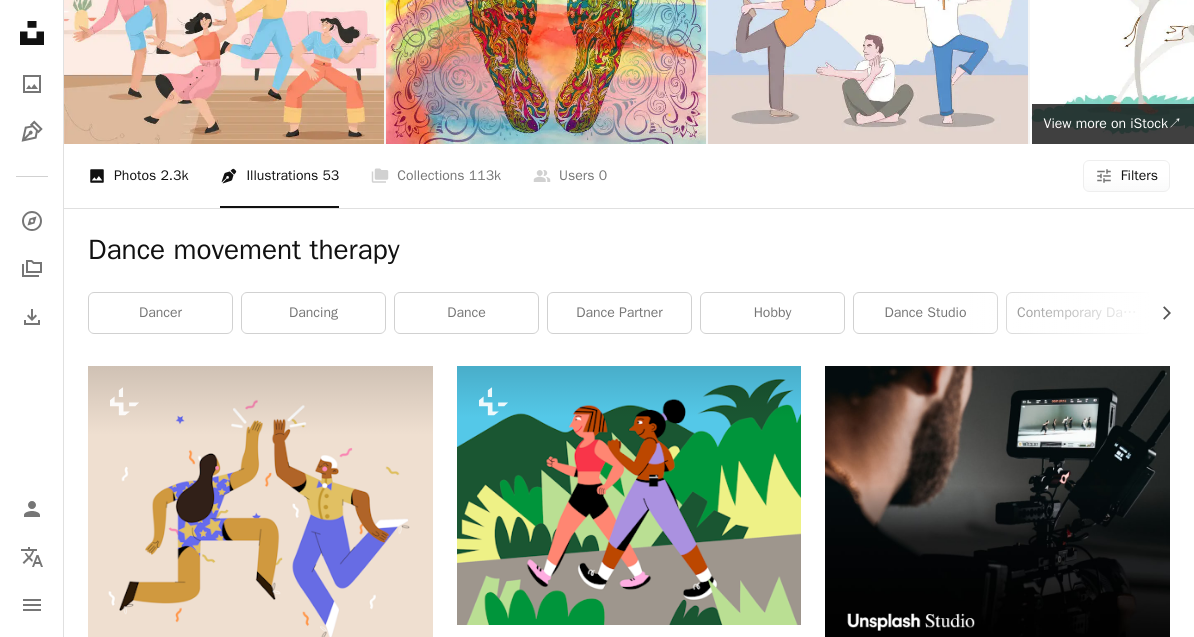 click on "A photo Photos   2.3k" at bounding box center [138, 176] 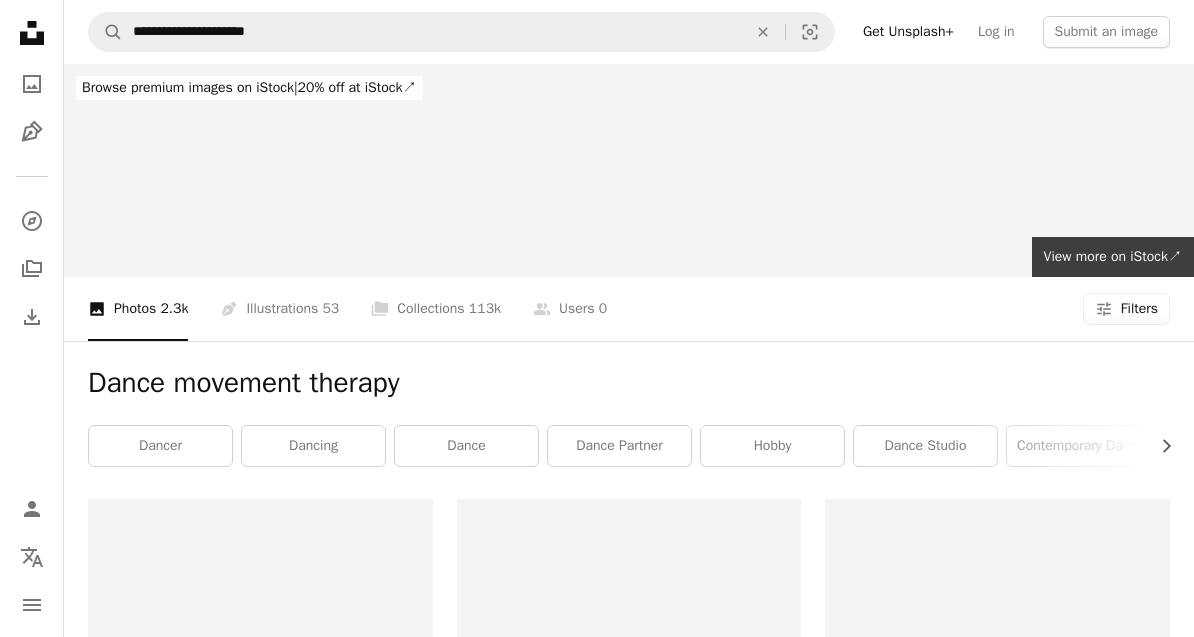 click on "Filters" at bounding box center (1139, 309) 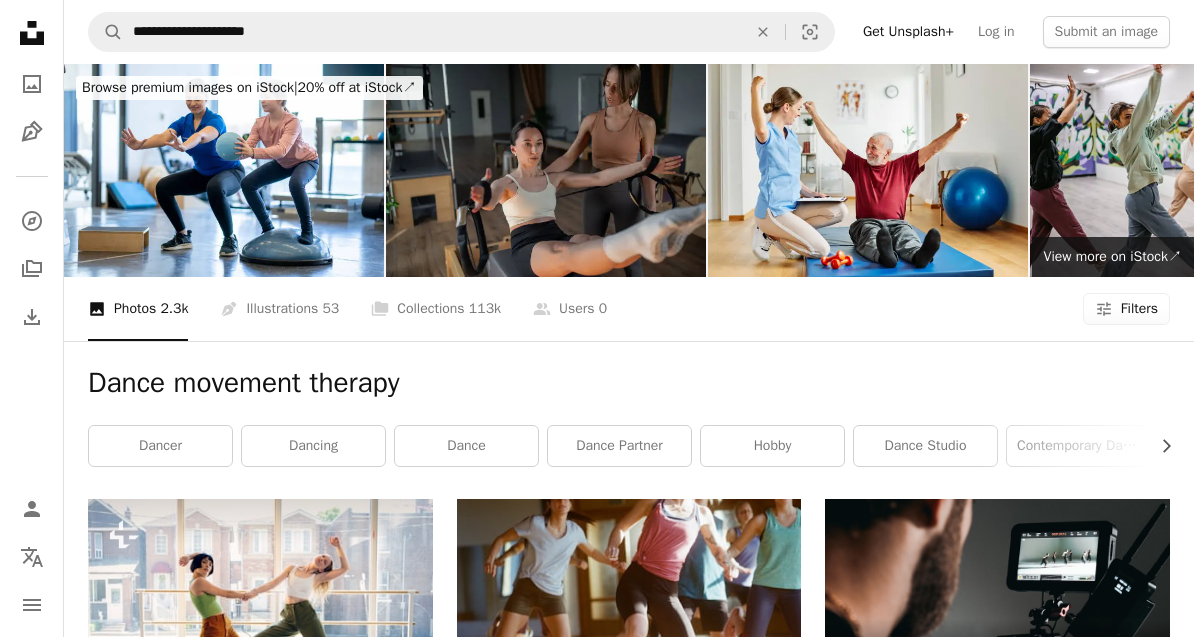 click on "Free" at bounding box center [597, 4583] 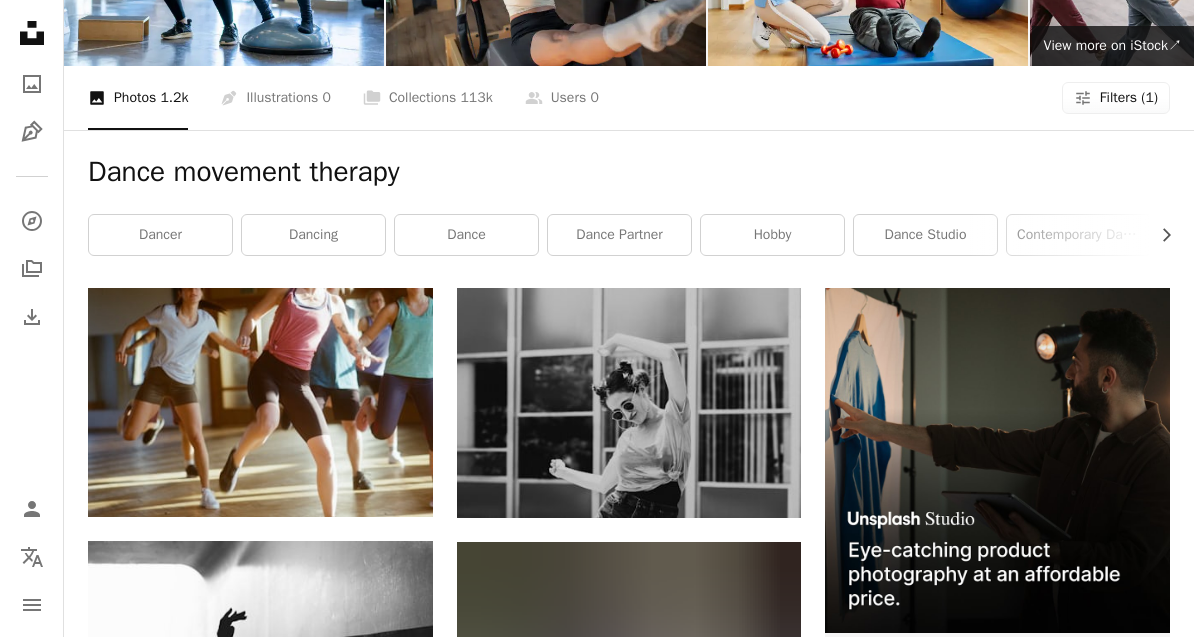 scroll, scrollTop: 0, scrollLeft: 0, axis: both 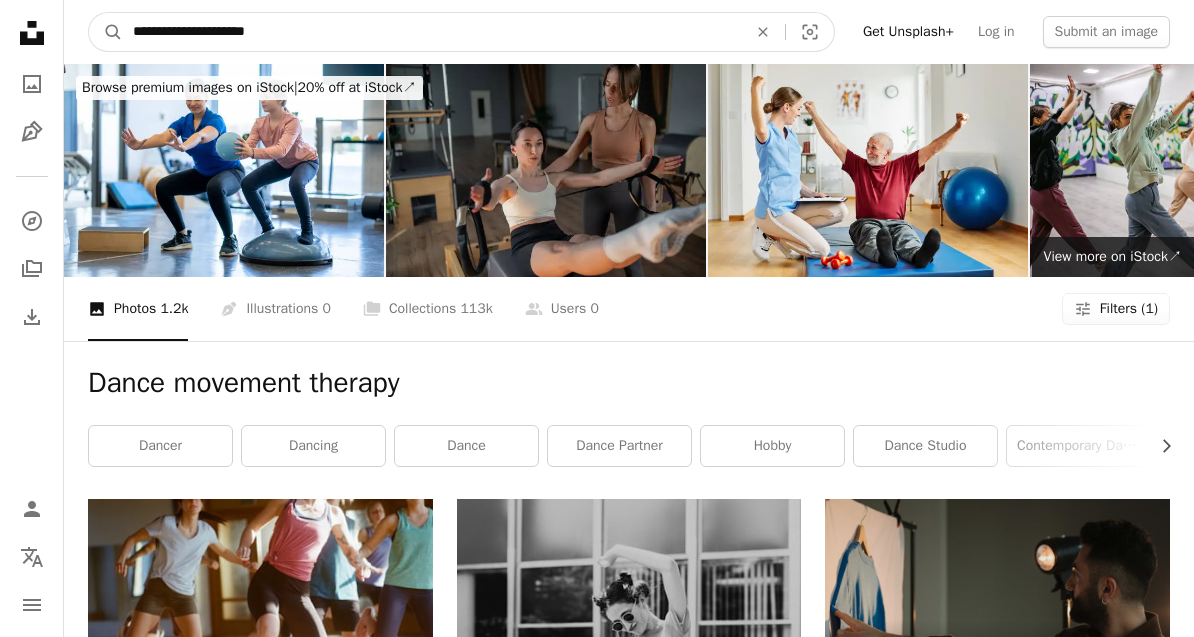 click on "**********" at bounding box center (432, 32) 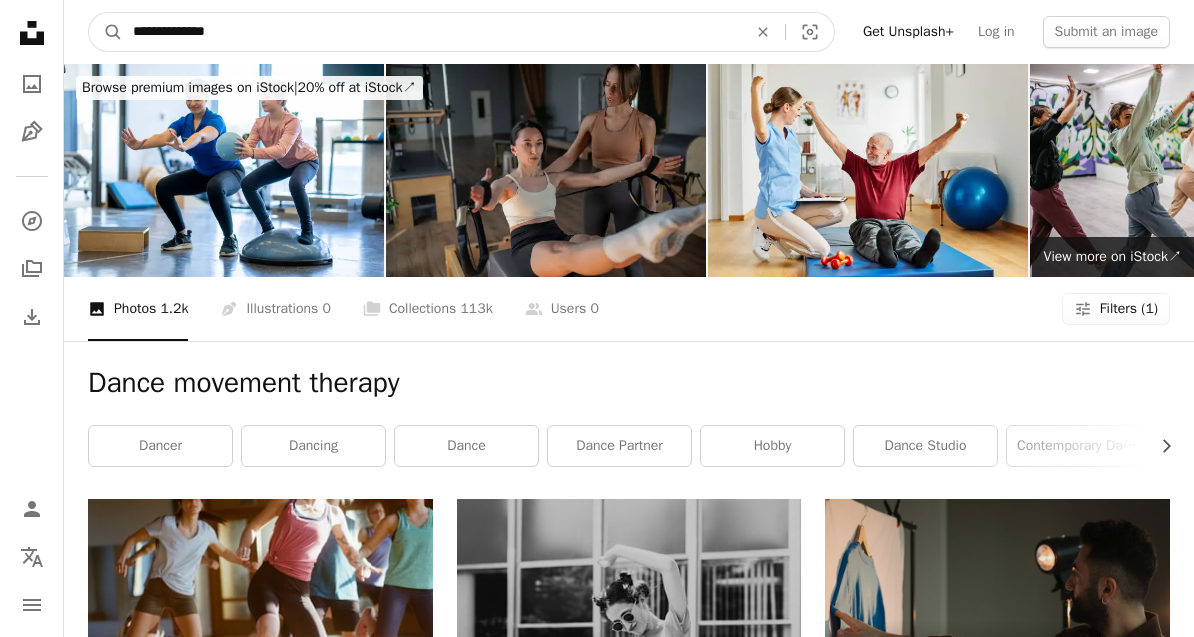type on "**********" 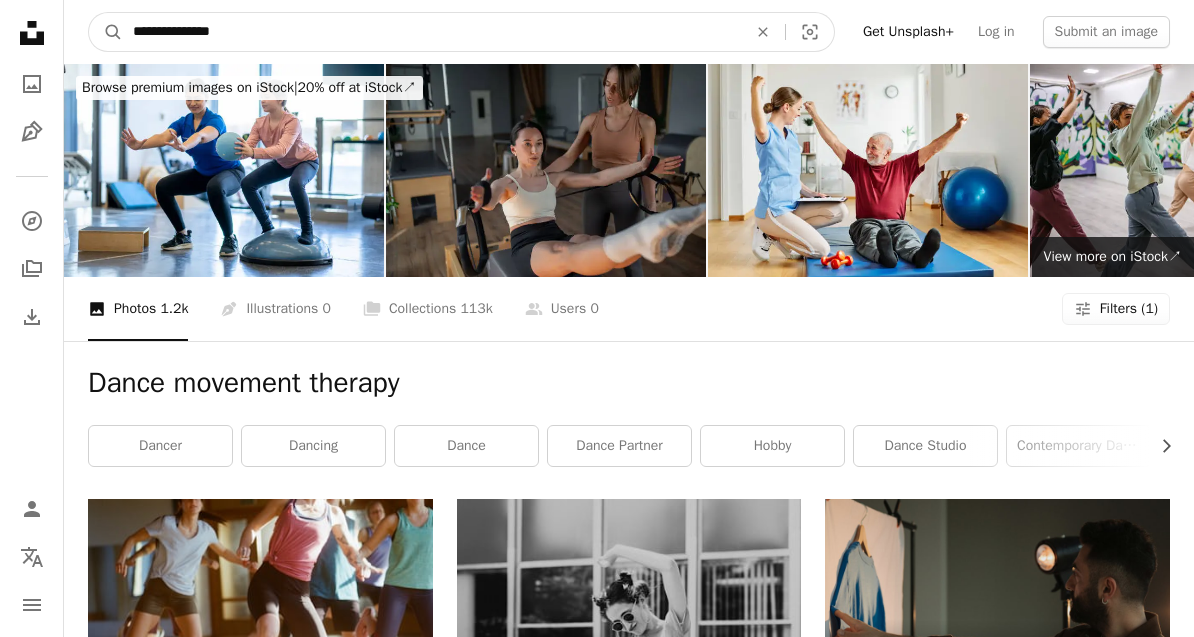 click on "A magnifying glass" at bounding box center [106, 32] 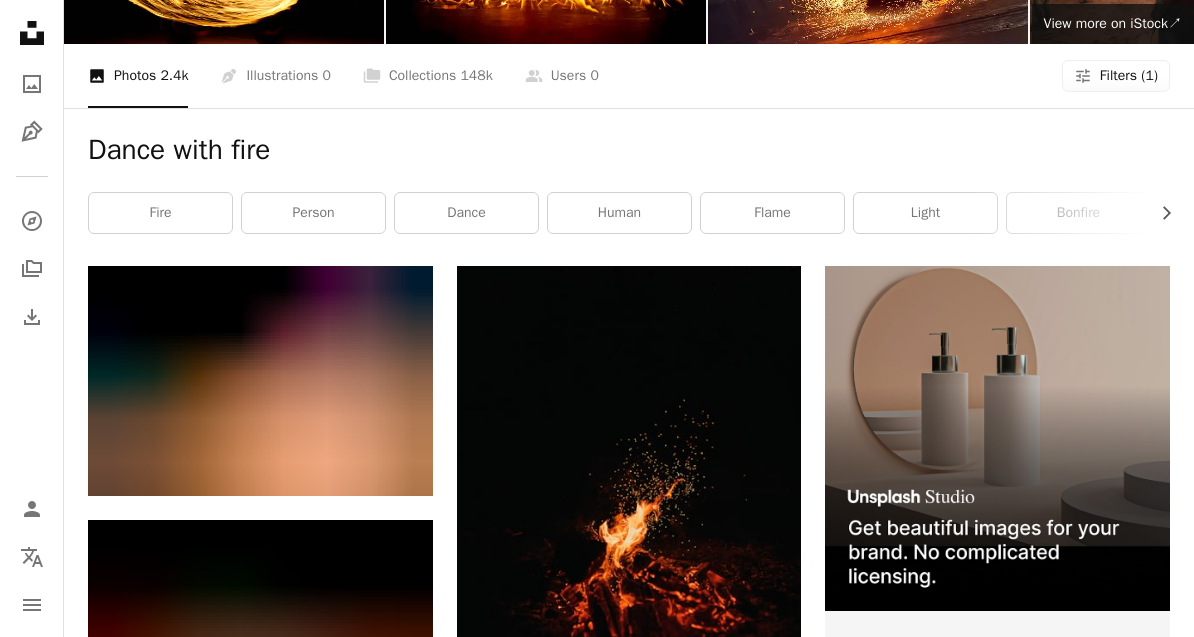 scroll, scrollTop: 230, scrollLeft: 0, axis: vertical 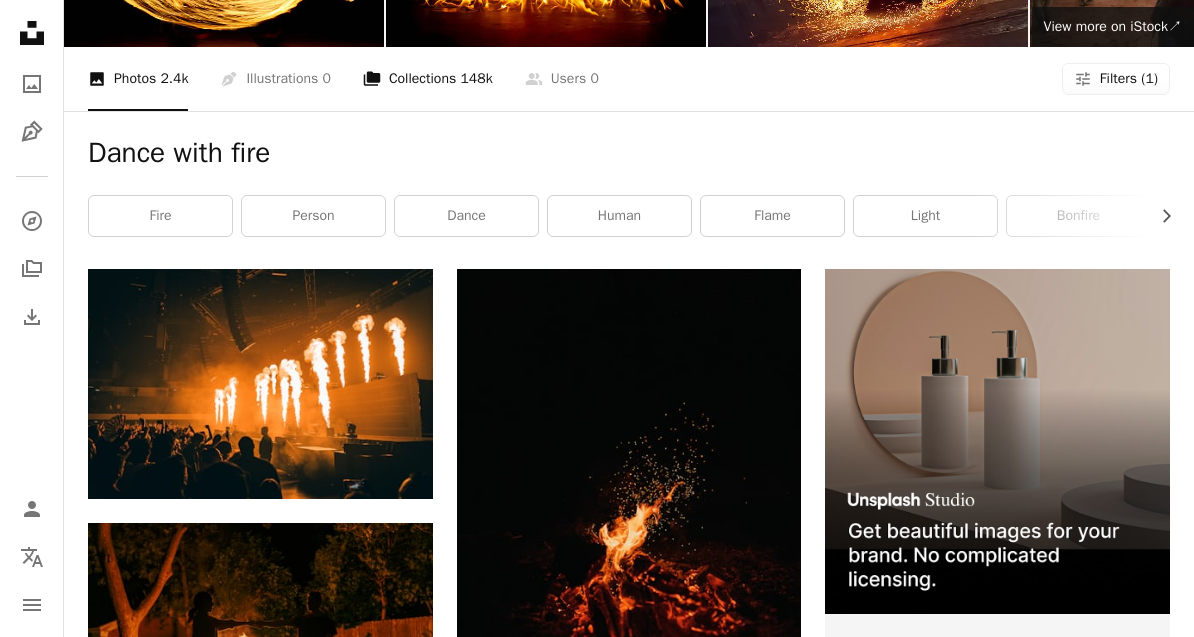 click on "A stack of folders Collections   148k" at bounding box center (428, 79) 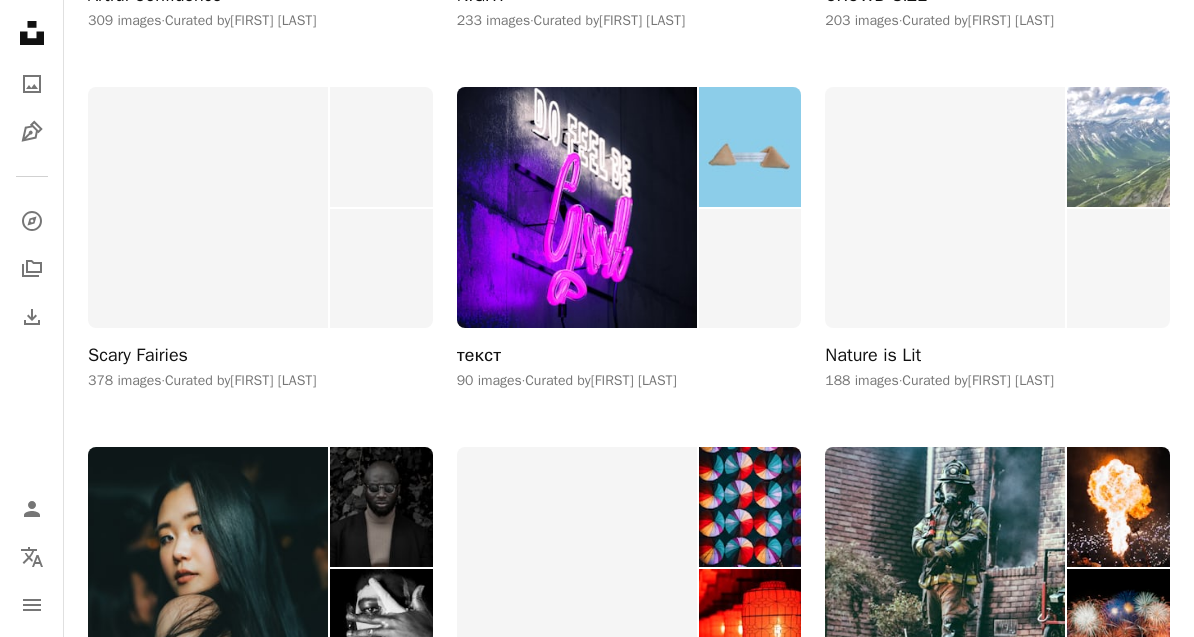 scroll, scrollTop: 4375, scrollLeft: 0, axis: vertical 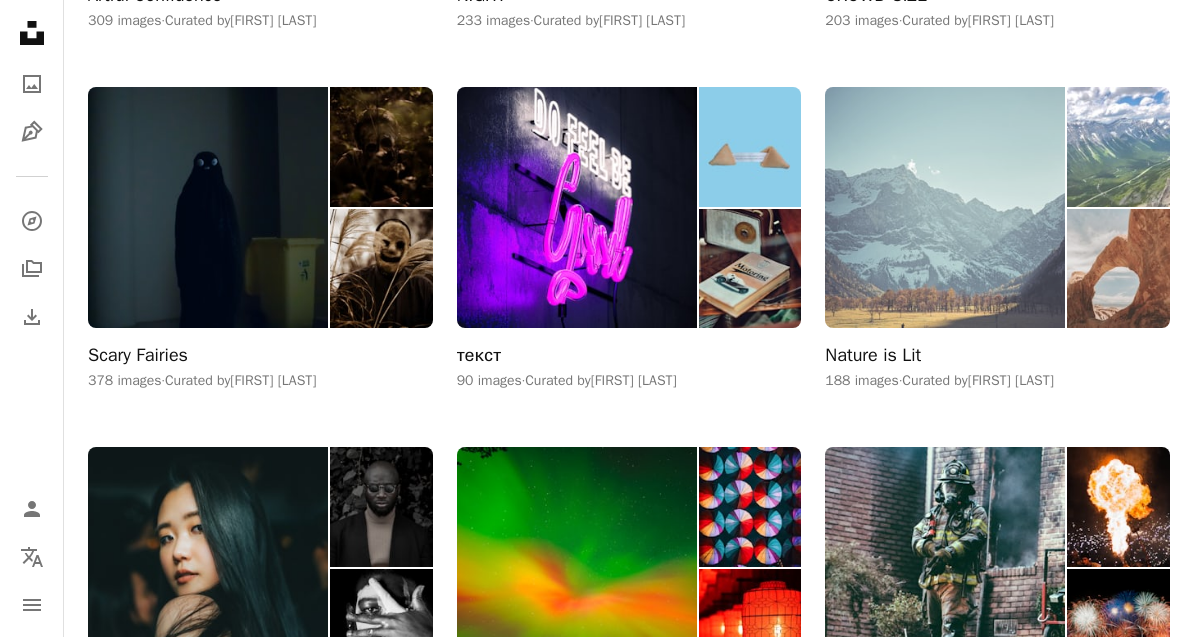 click at bounding box center [945, 207] 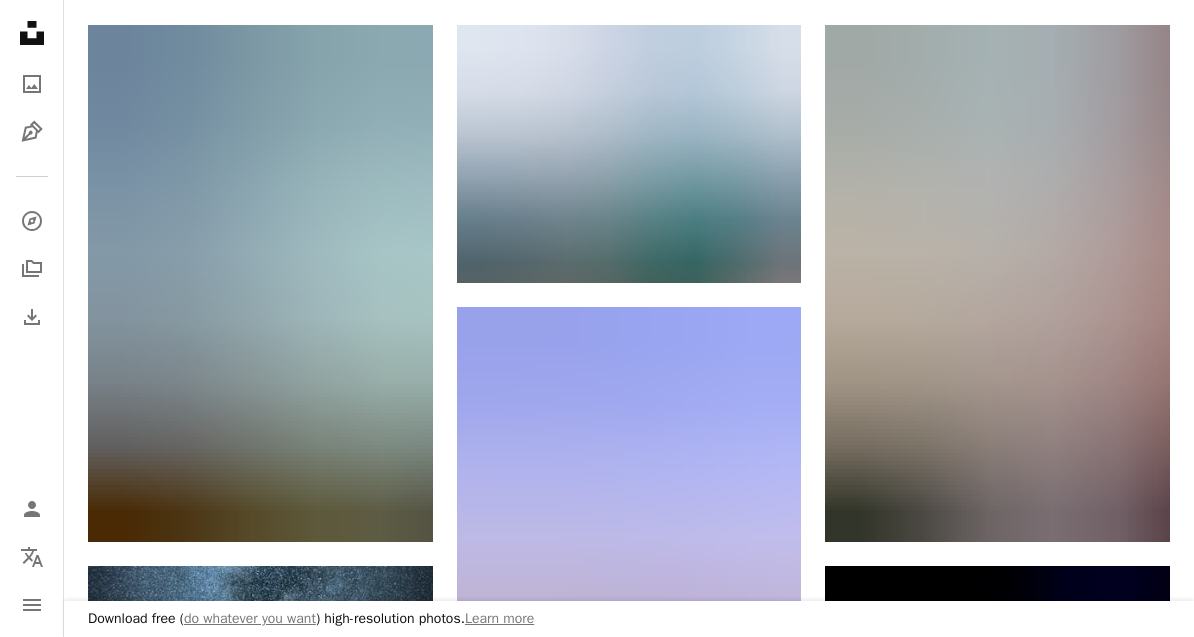 scroll, scrollTop: 0, scrollLeft: 0, axis: both 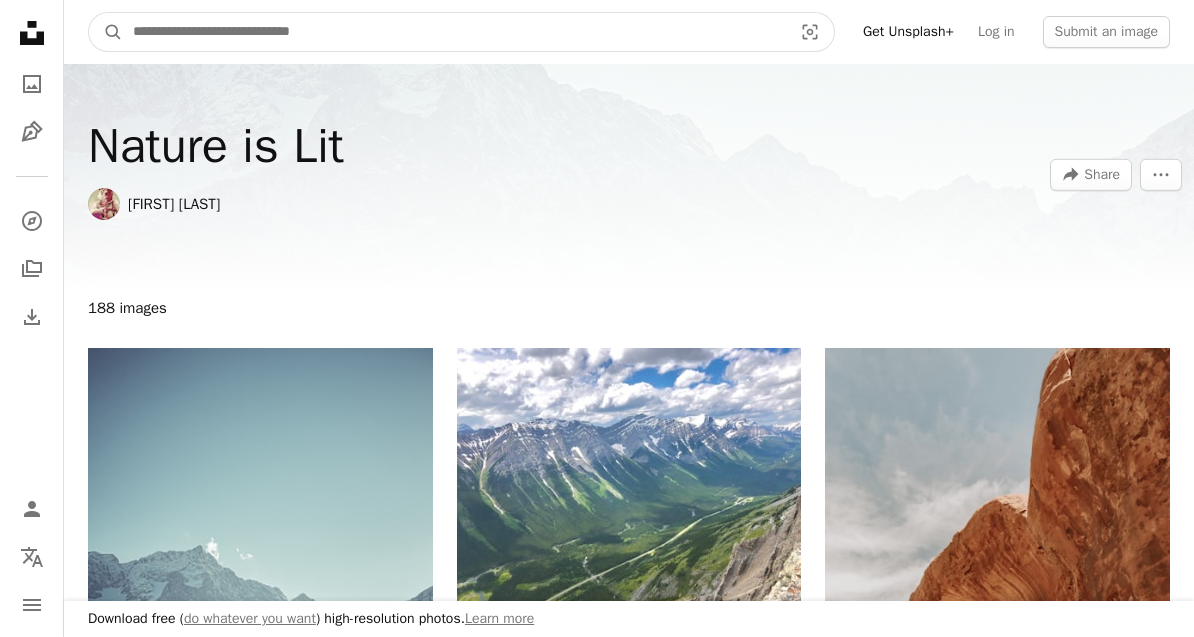 click at bounding box center [454, 32] 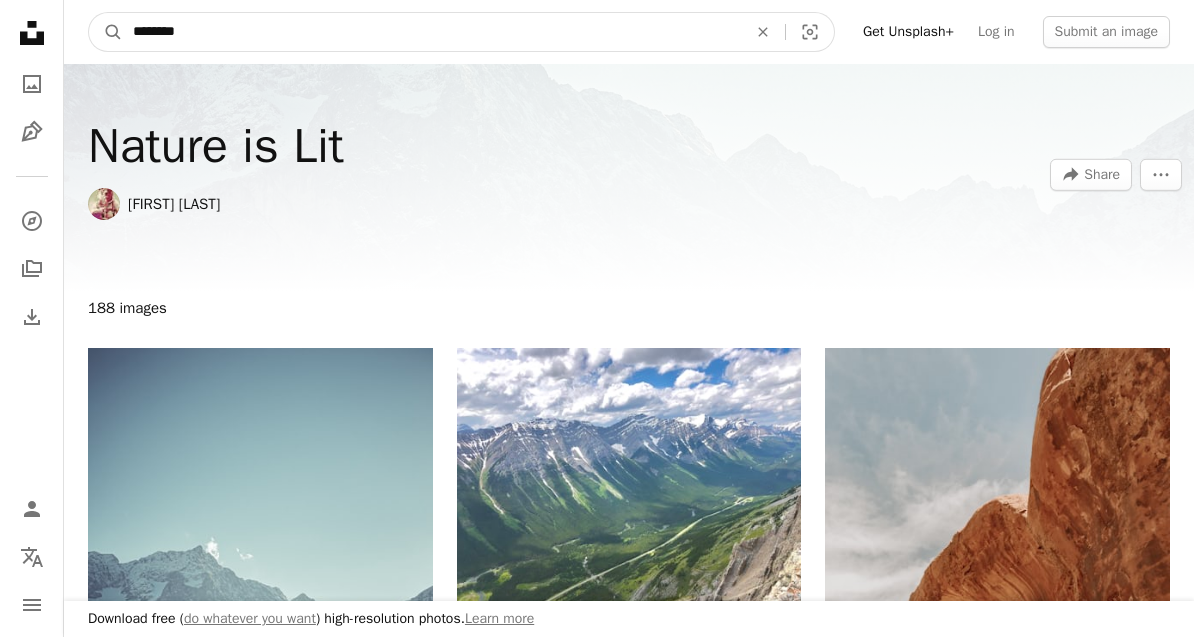 type on "********" 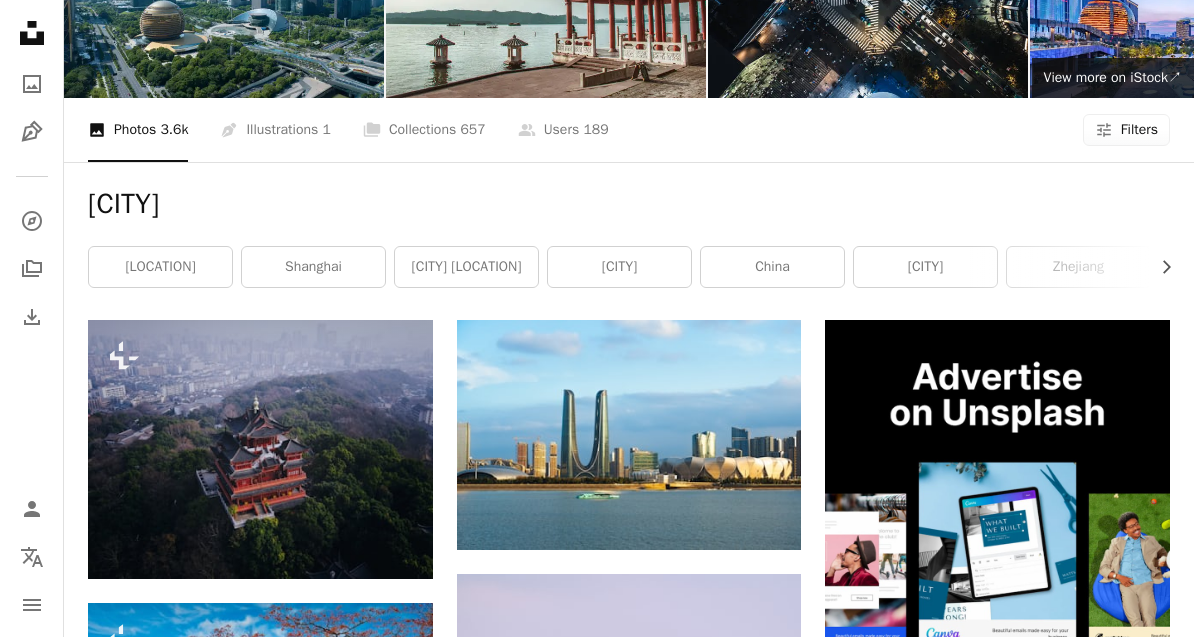 scroll, scrollTop: 0, scrollLeft: 0, axis: both 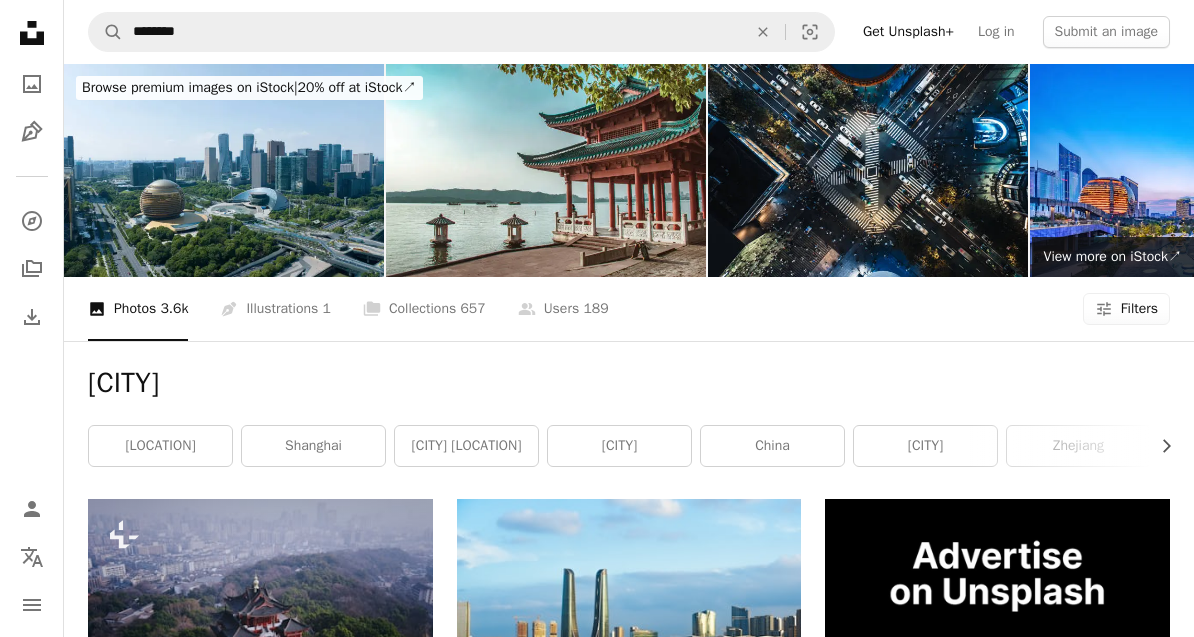 click on "Unsplash logo Unsplash Home" 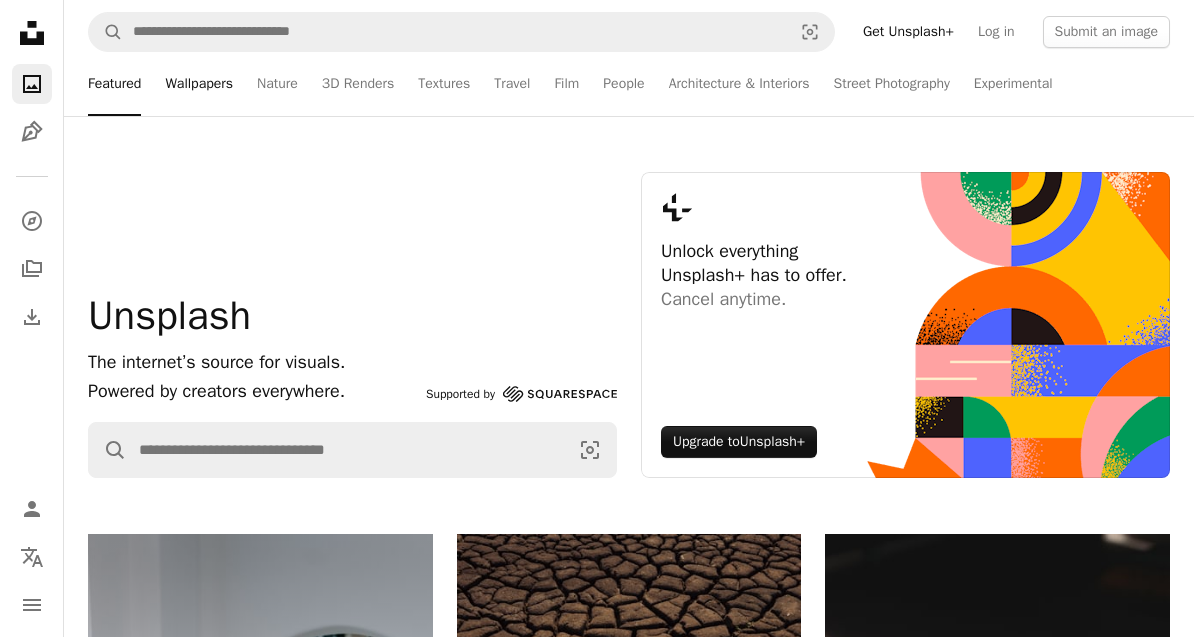 click on "Wallpapers" at bounding box center [199, 84] 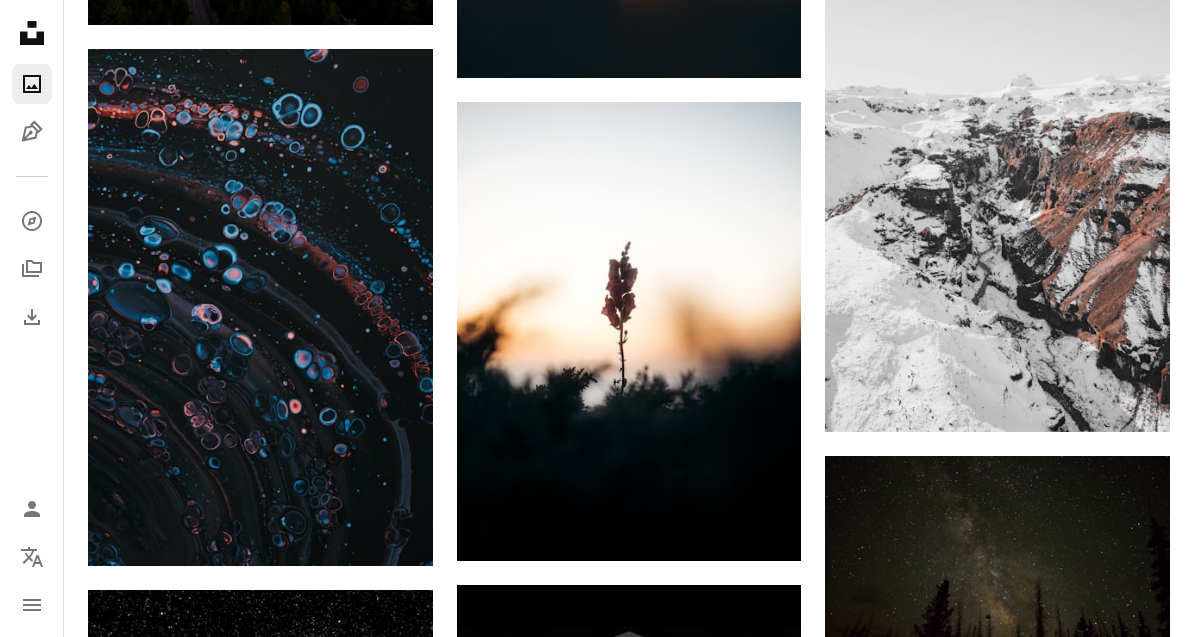scroll, scrollTop: 3457, scrollLeft: 0, axis: vertical 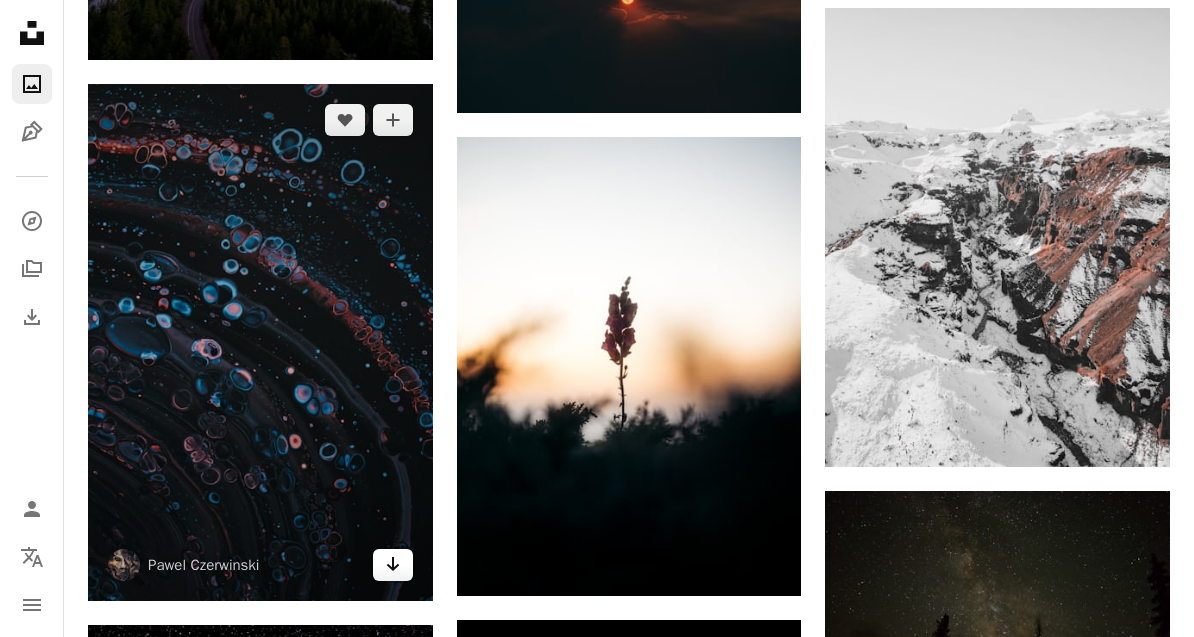 click on "Arrow pointing down" 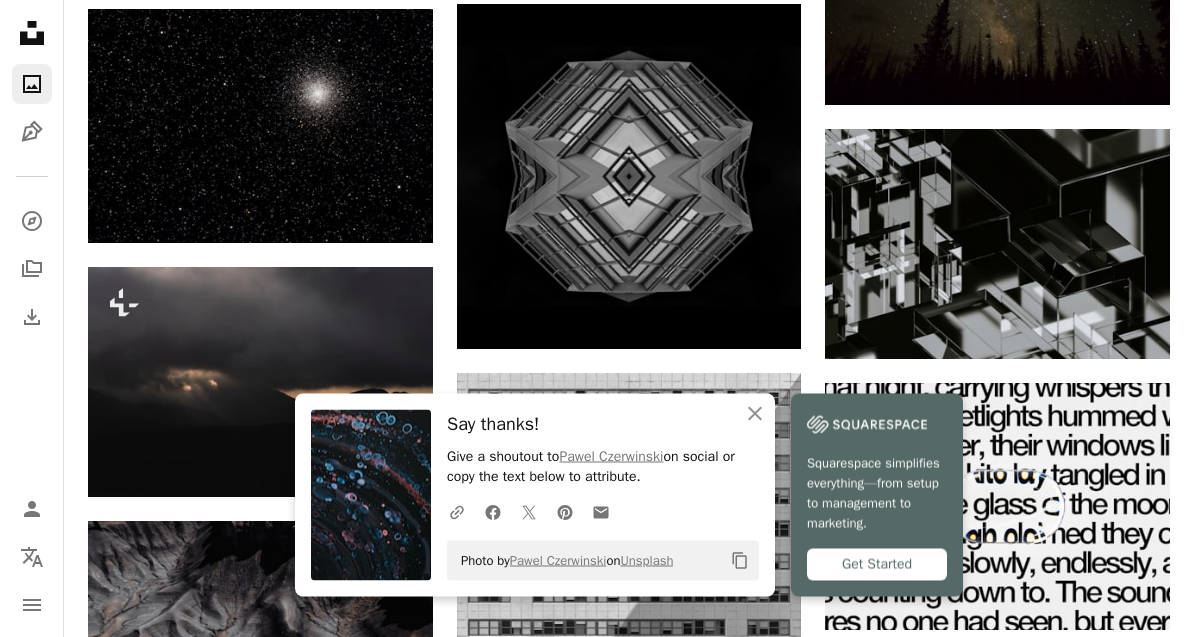 scroll, scrollTop: 4073, scrollLeft: 0, axis: vertical 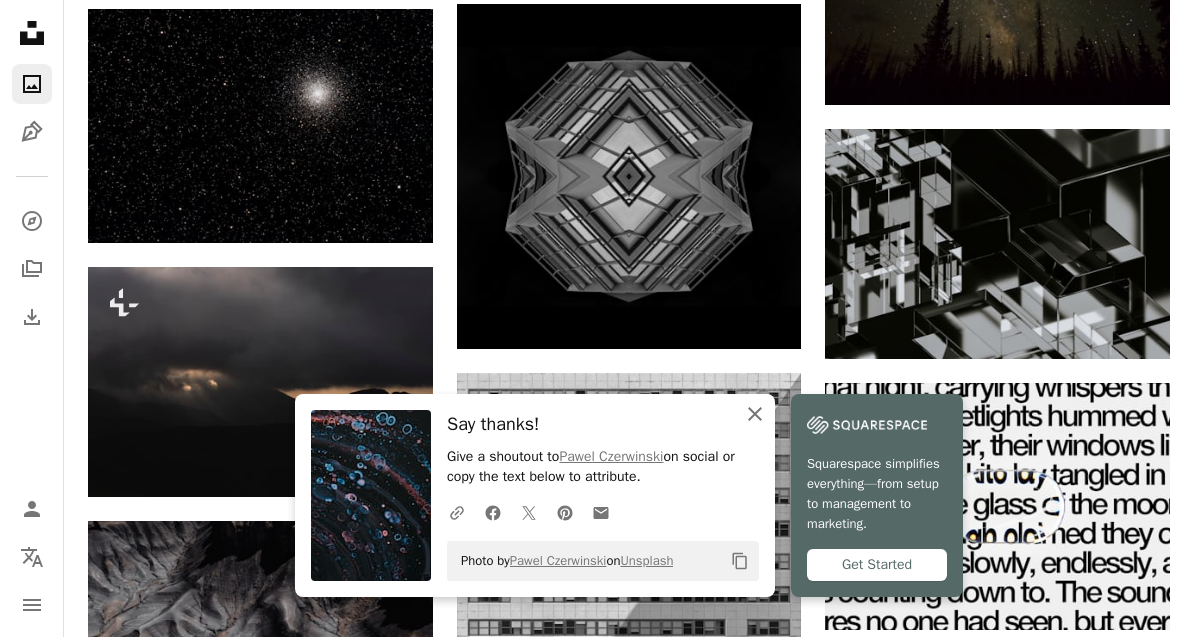 click on "An X shape" 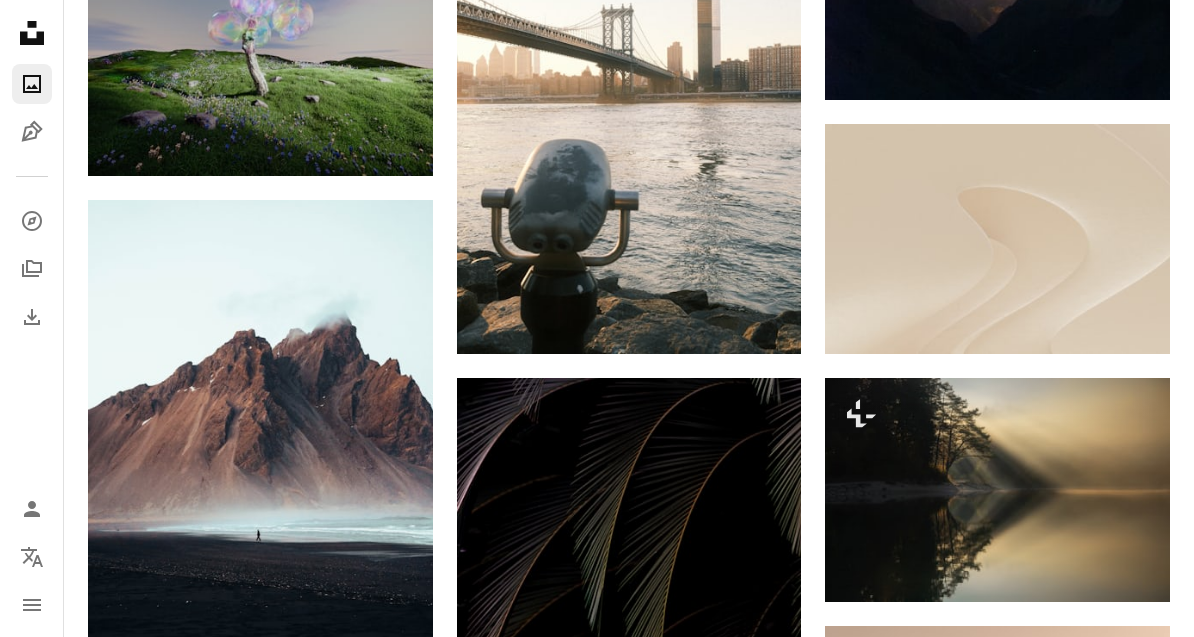 scroll, scrollTop: 9438, scrollLeft: 0, axis: vertical 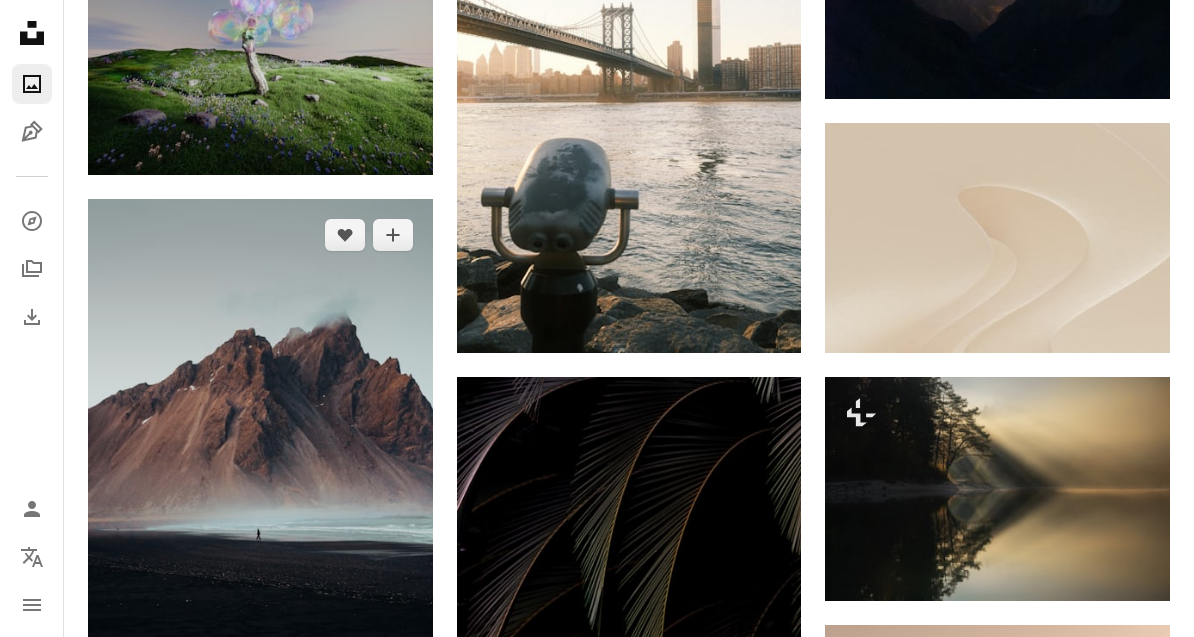 click on "Arrow pointing down" 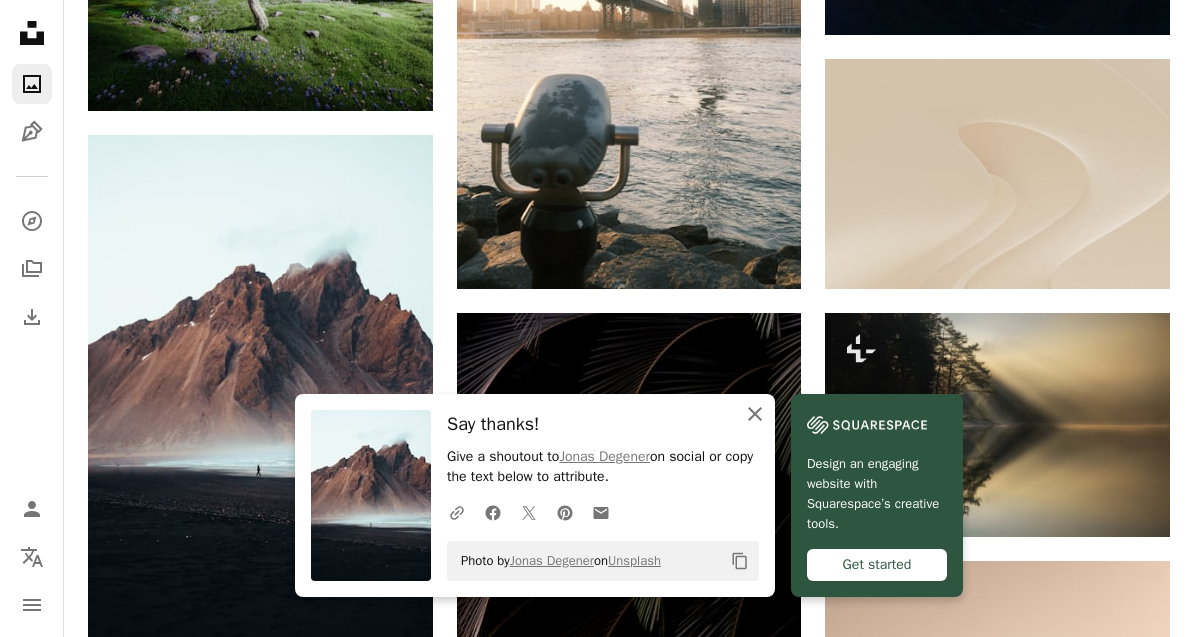 click on "An X shape" 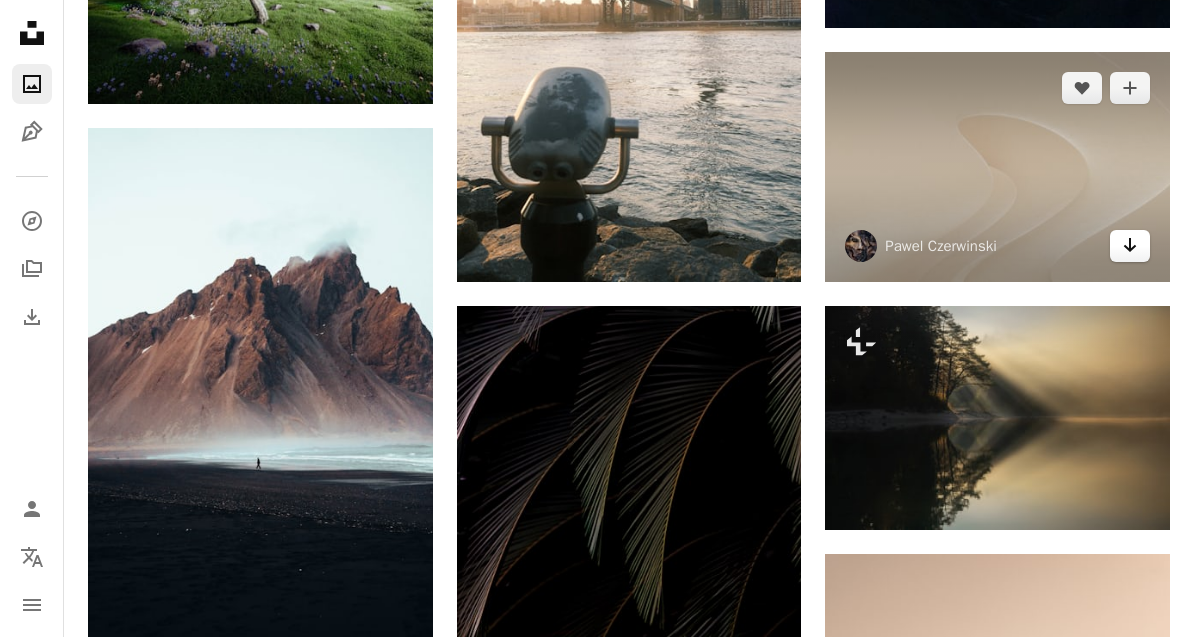 scroll, scrollTop: 9509, scrollLeft: 0, axis: vertical 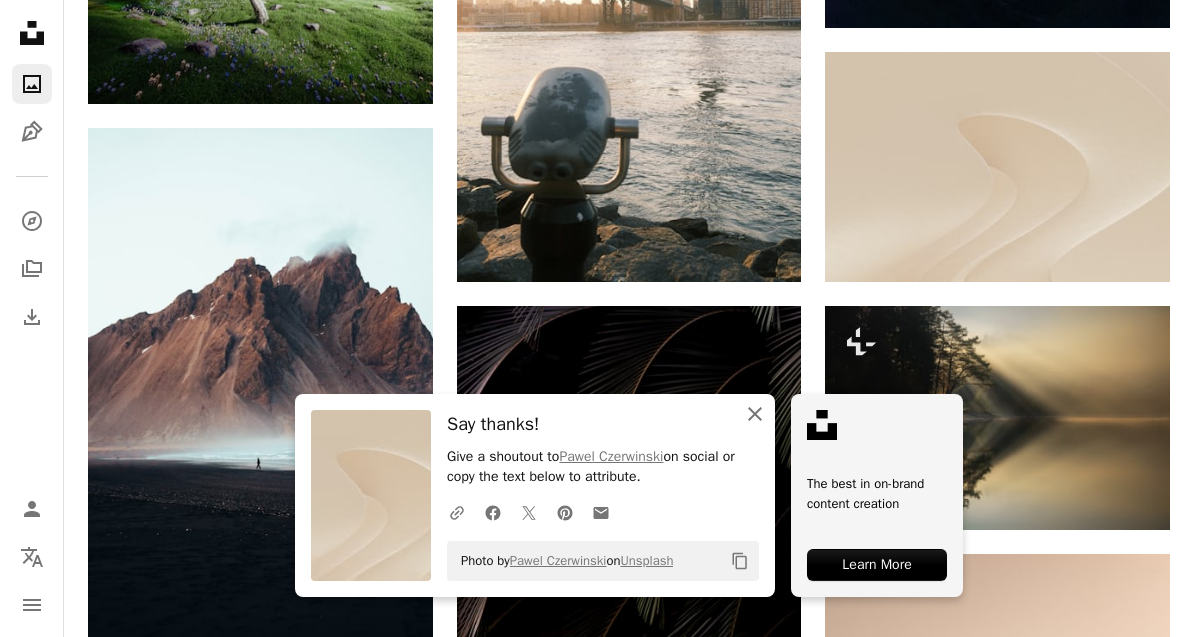 click on "An X shape Close" at bounding box center [755, 414] 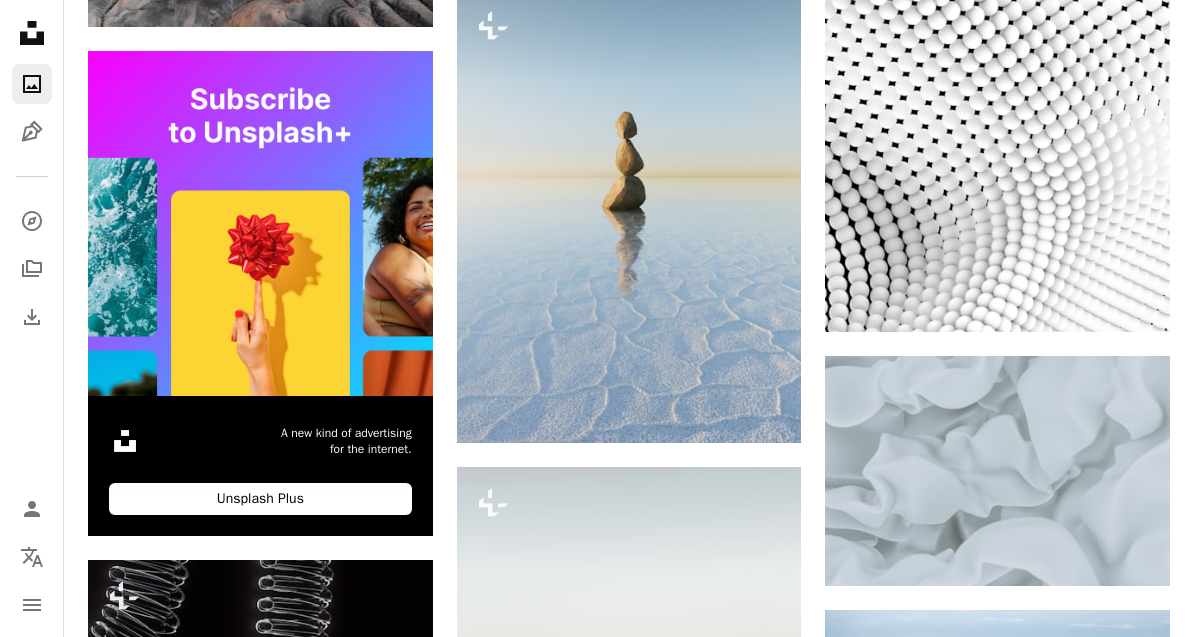 scroll, scrollTop: 0, scrollLeft: 0, axis: both 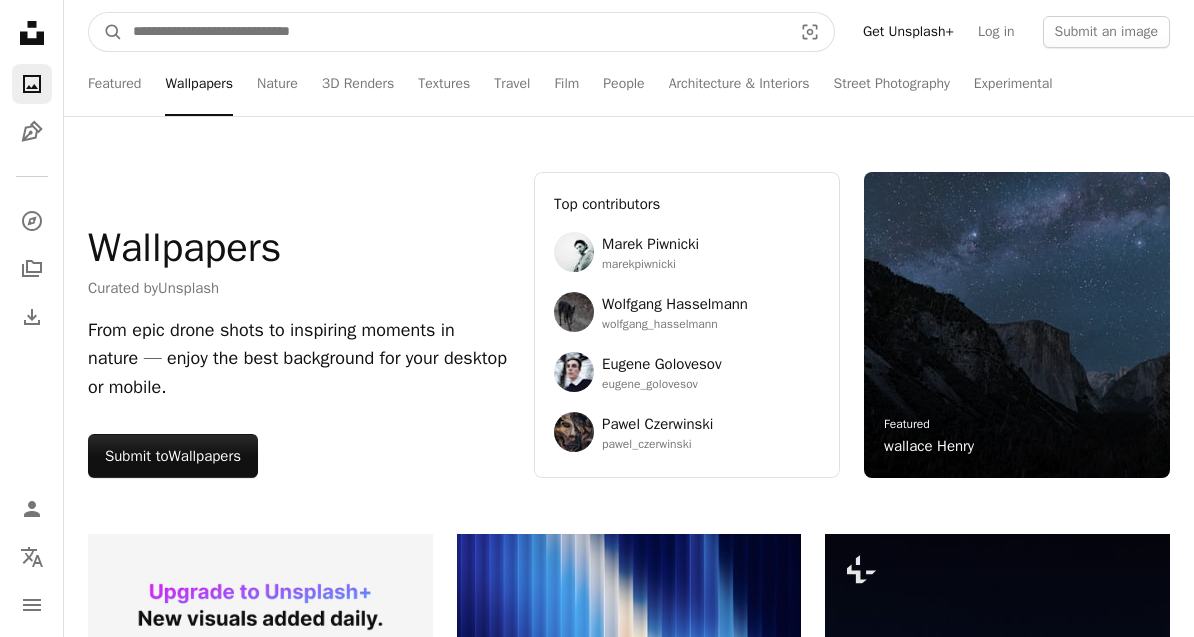 click at bounding box center [454, 32] 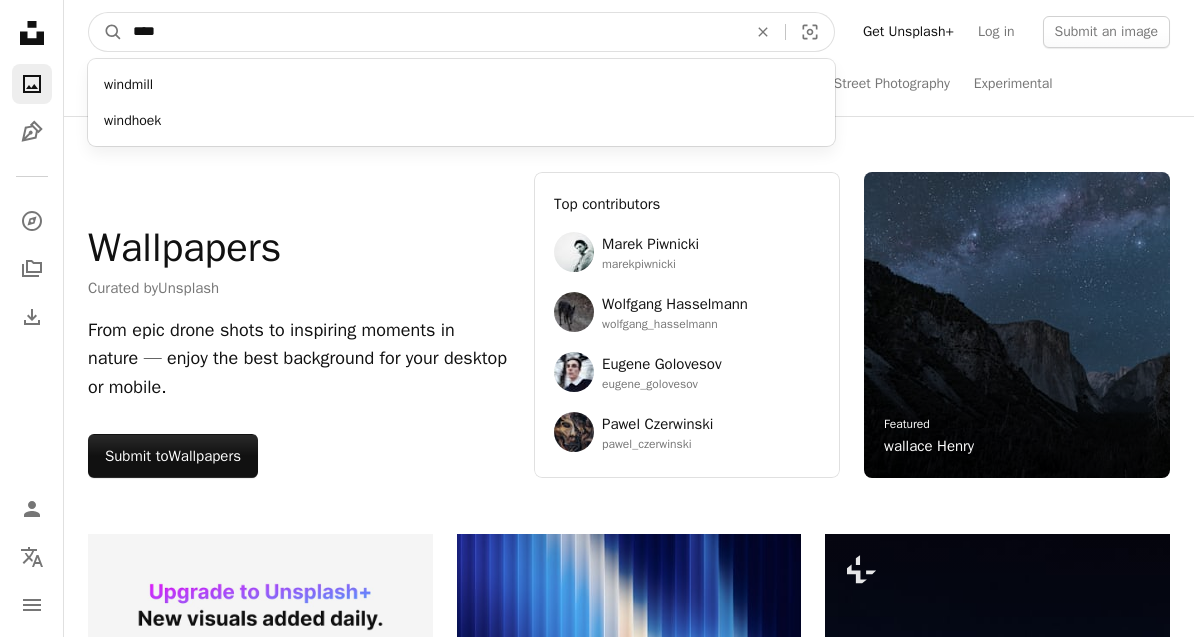 type on "****" 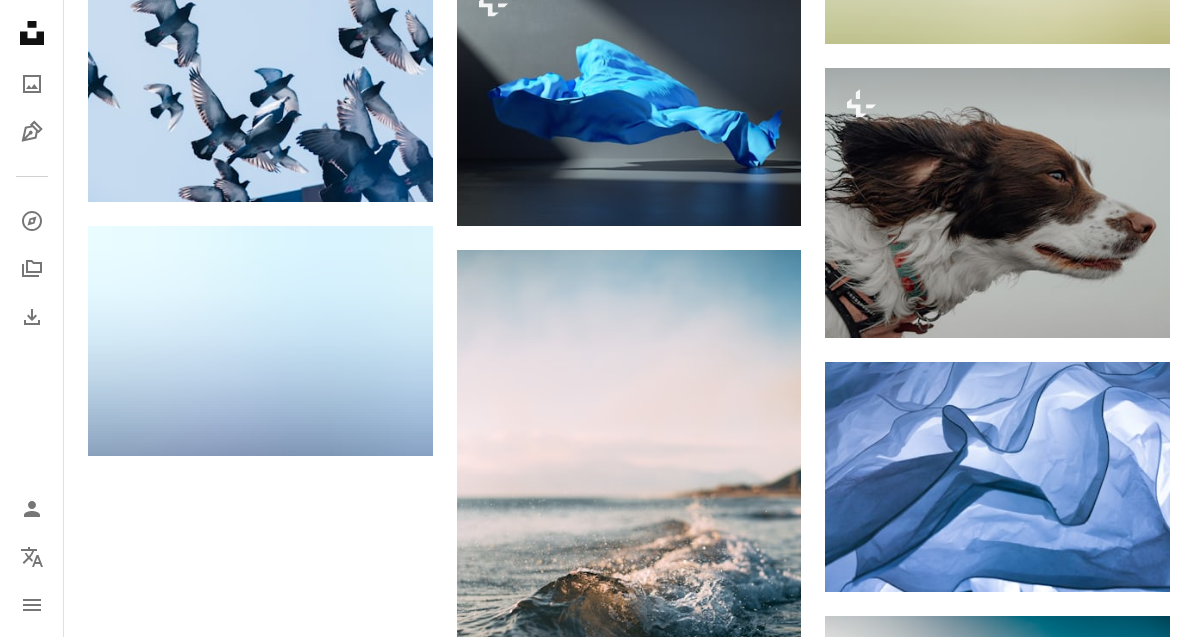 scroll, scrollTop: 2024, scrollLeft: 0, axis: vertical 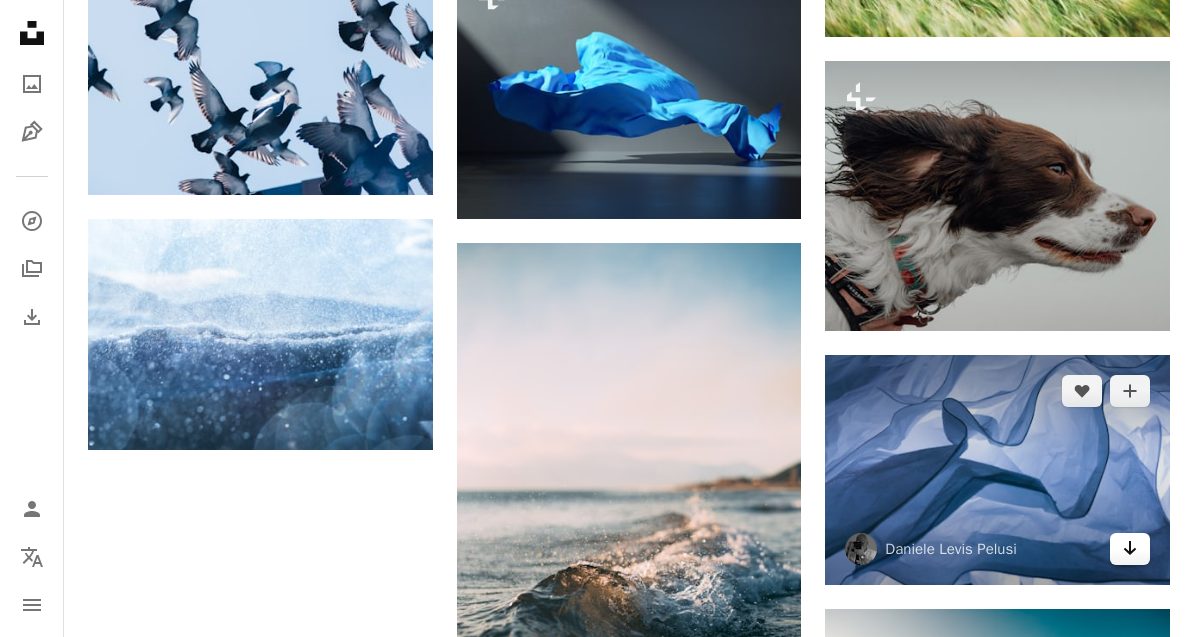 click on "Arrow pointing down" 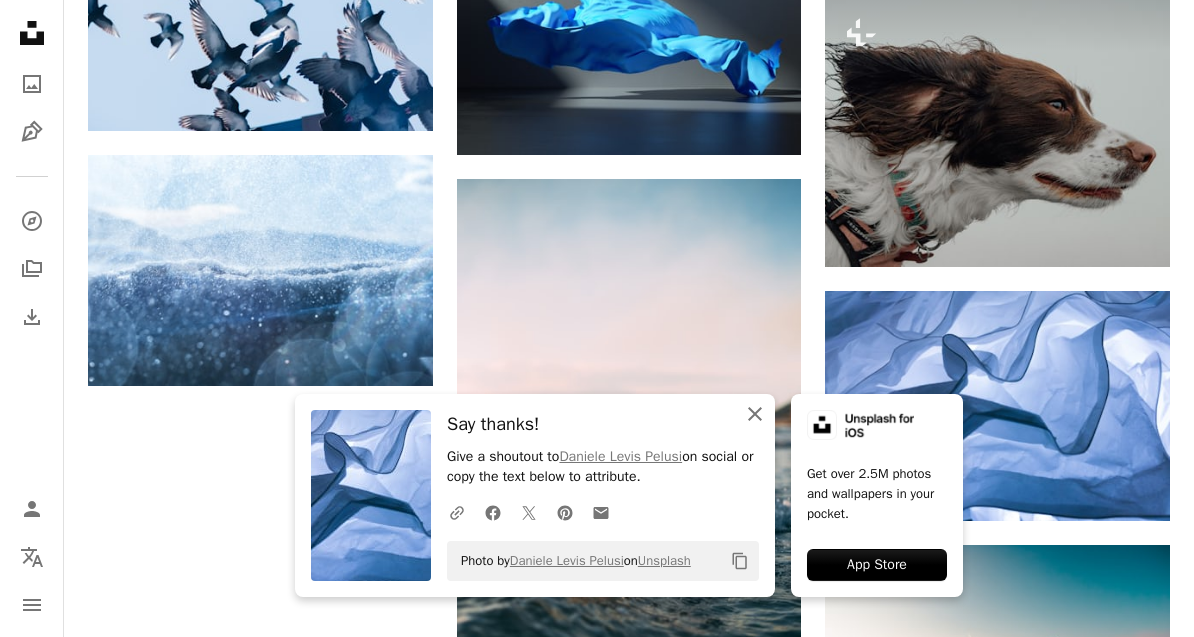 click 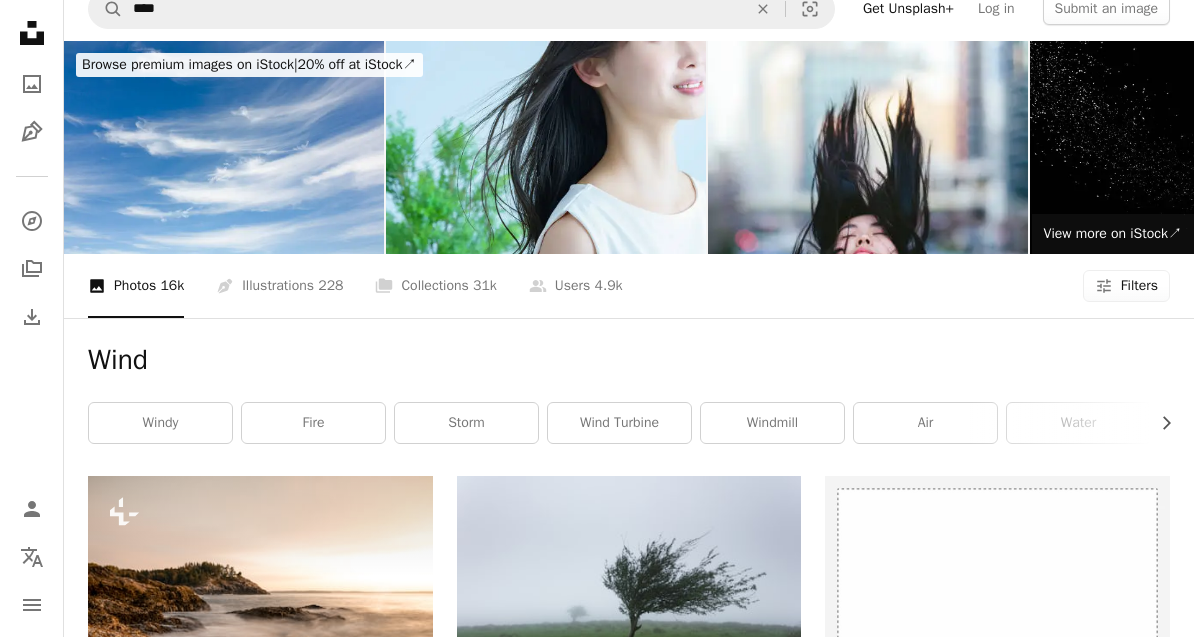 scroll, scrollTop: 0, scrollLeft: 0, axis: both 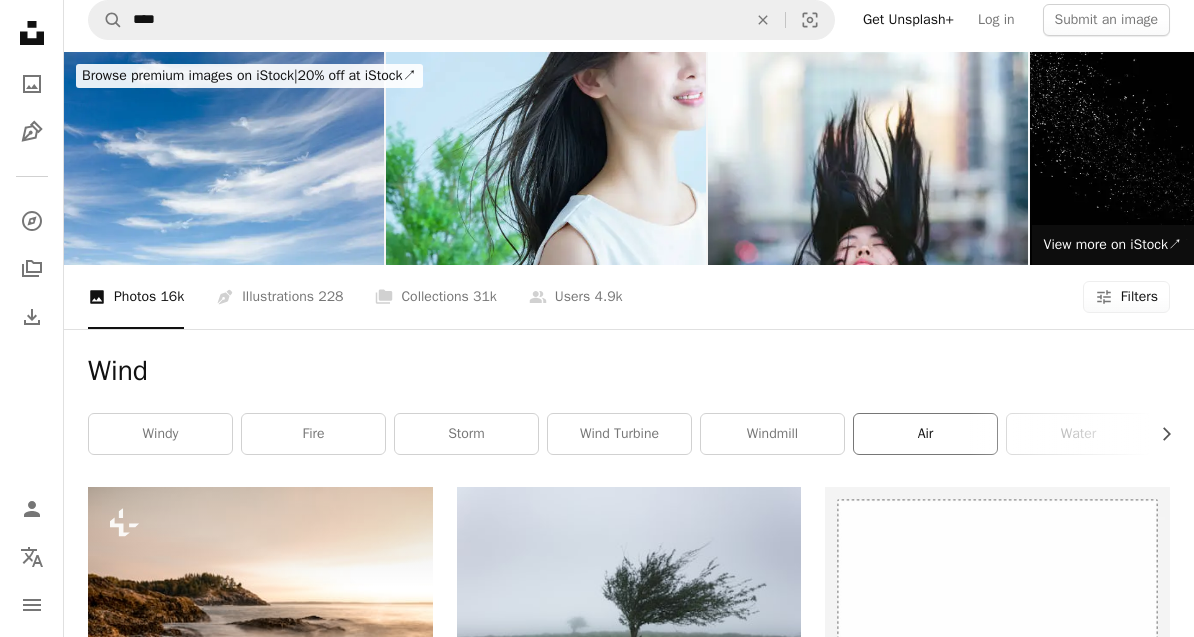click on "air" at bounding box center [925, 434] 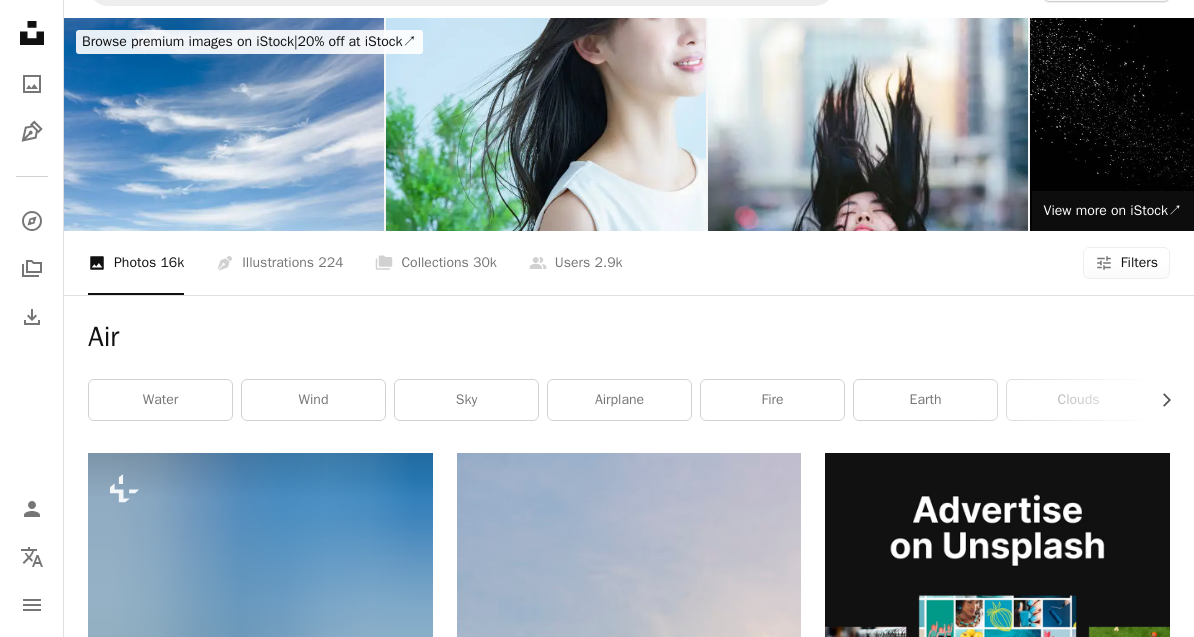 scroll, scrollTop: 0, scrollLeft: 0, axis: both 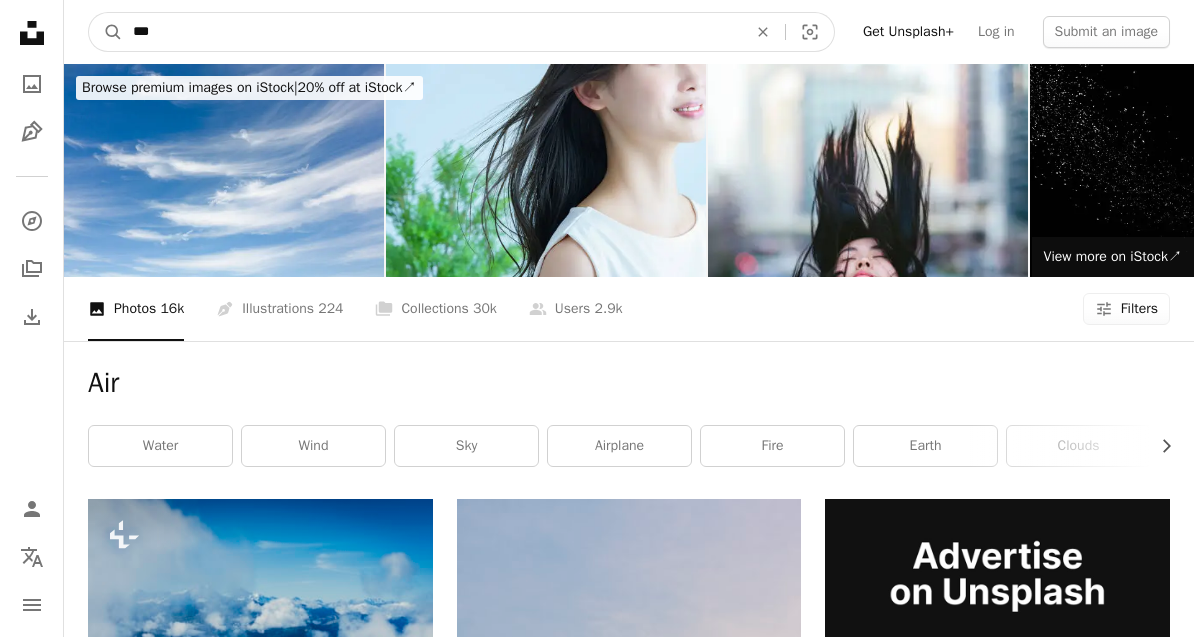 click on "***" at bounding box center (432, 32) 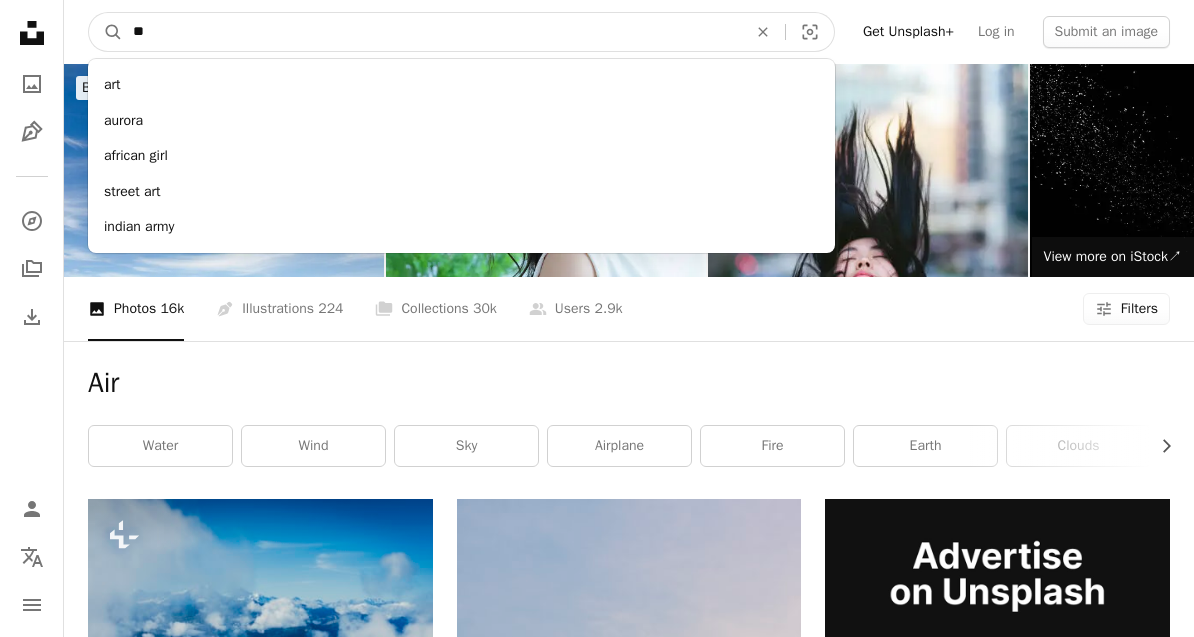 type on "*" 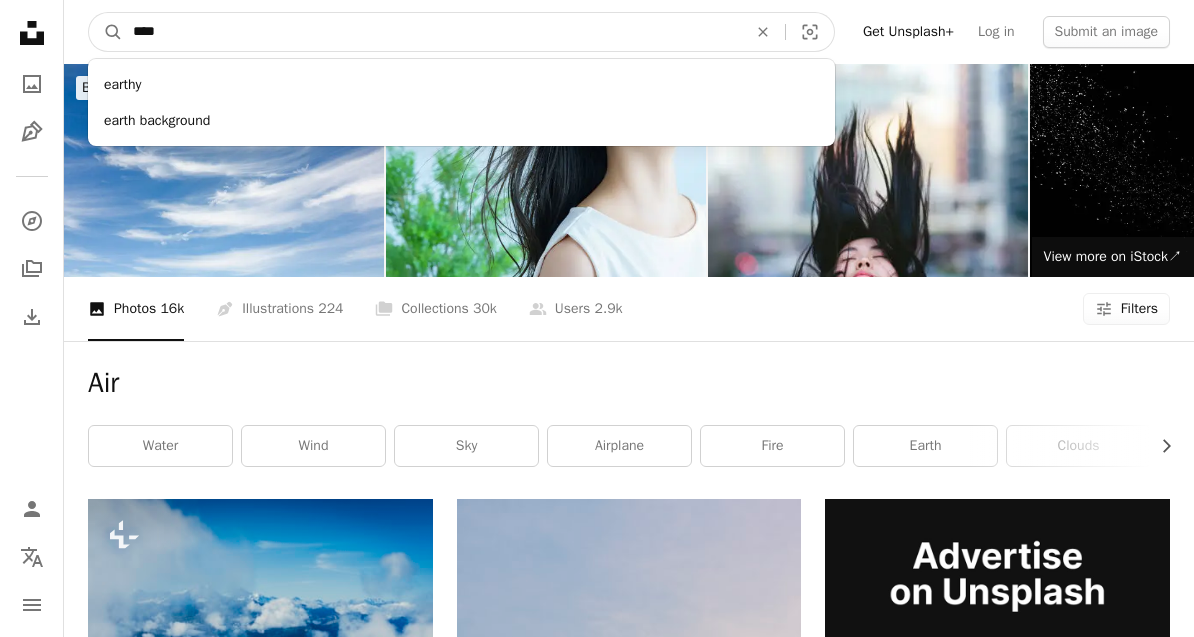 type on "*****" 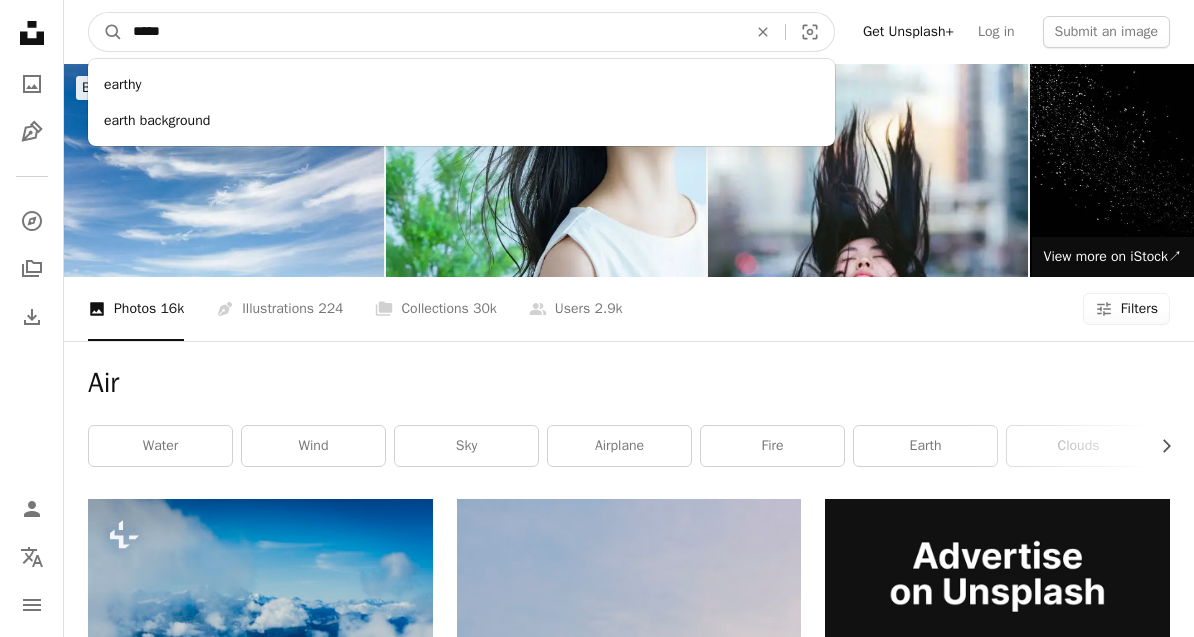 click on "A magnifying glass" at bounding box center (106, 32) 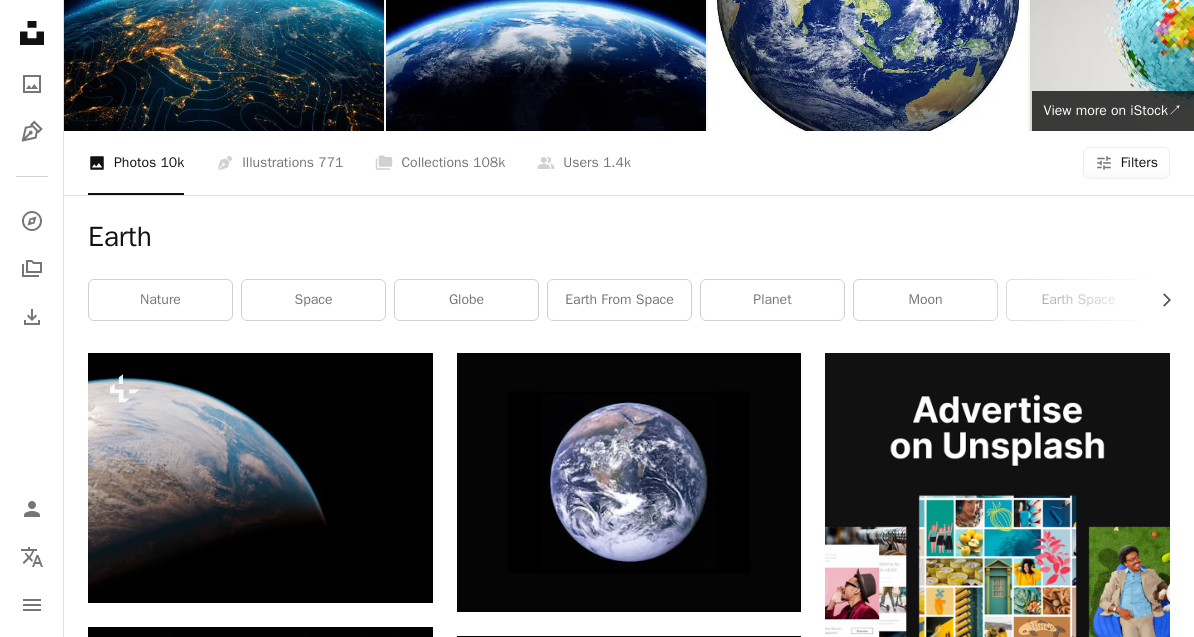 scroll, scrollTop: 0, scrollLeft: 0, axis: both 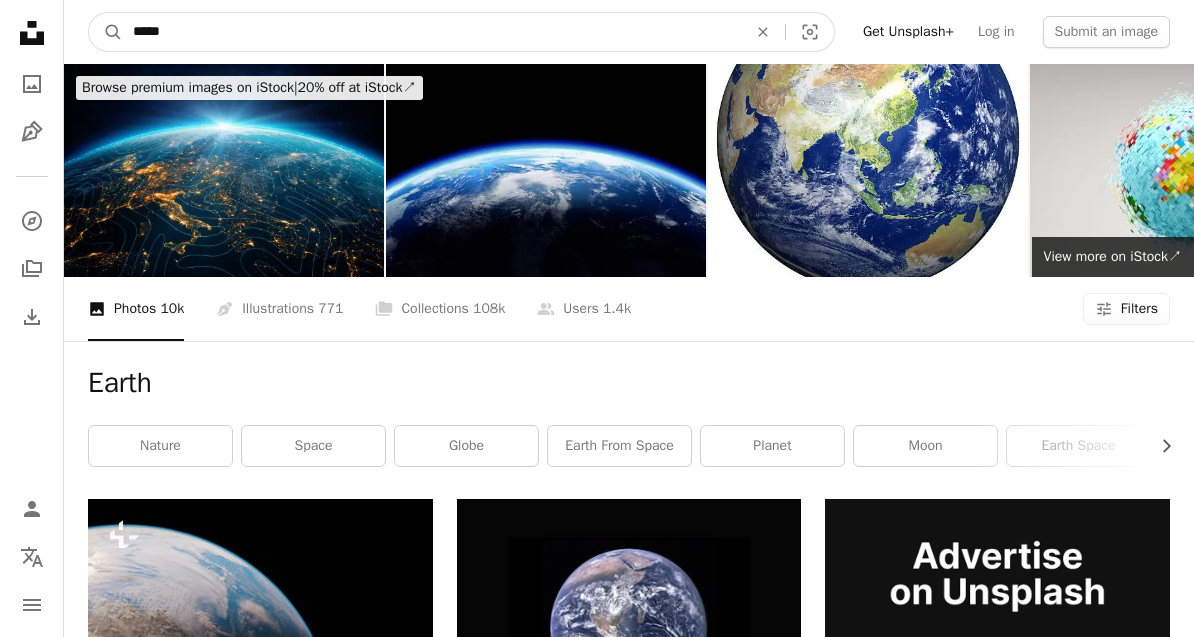 click on "*****" at bounding box center (432, 32) 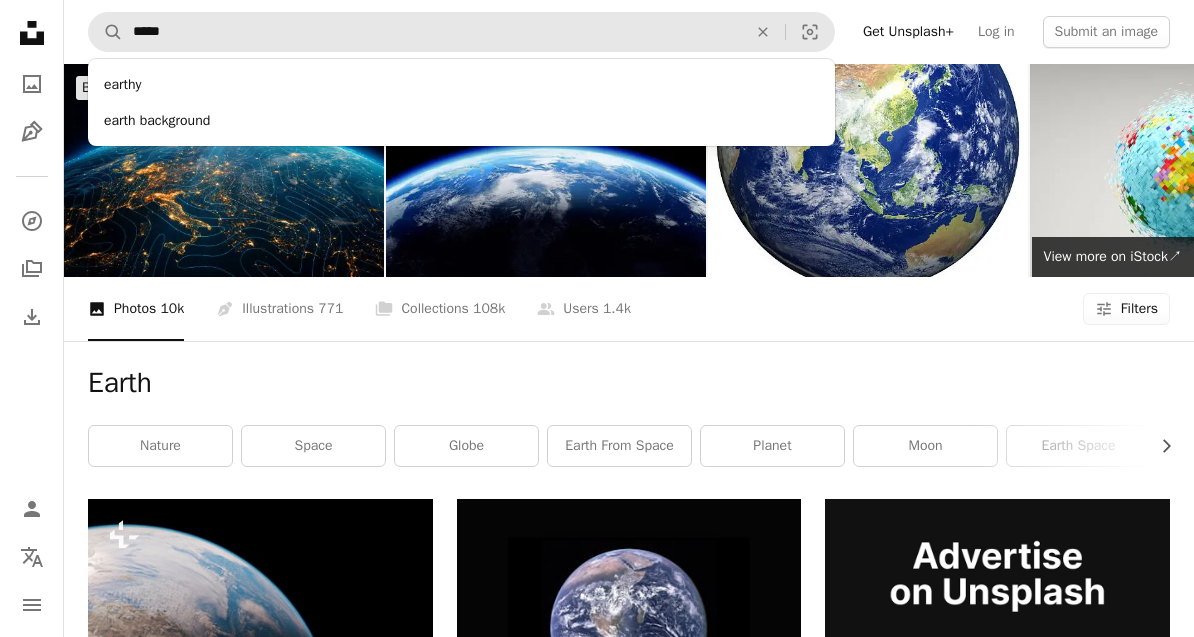 click on "earth background" at bounding box center (461, 121) 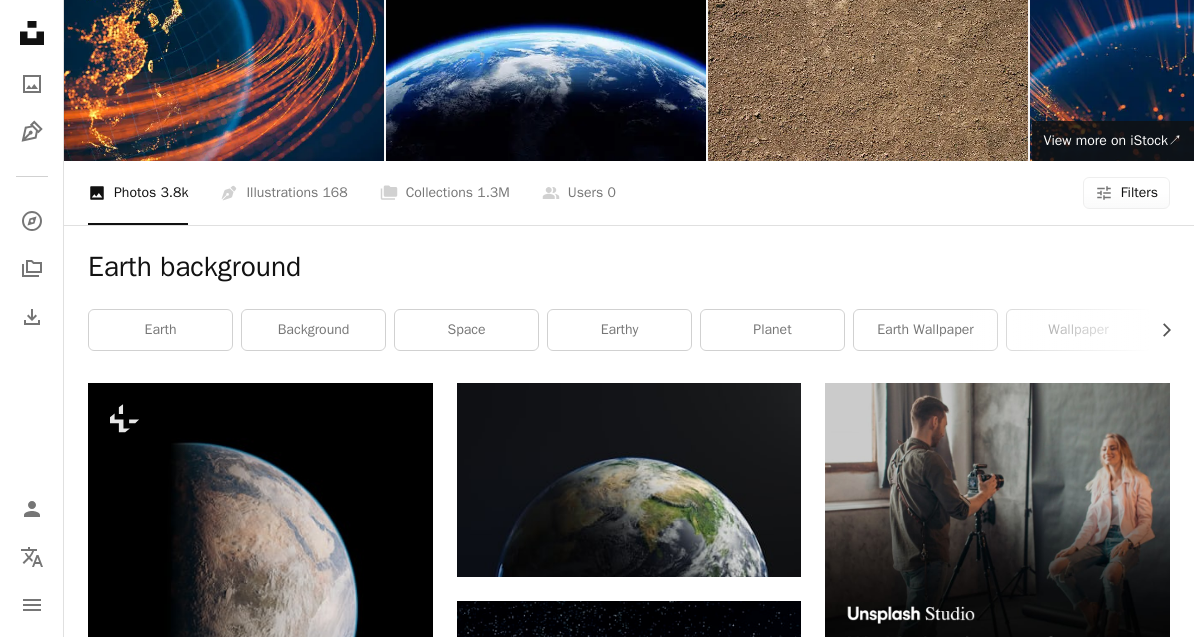 scroll, scrollTop: 0, scrollLeft: 0, axis: both 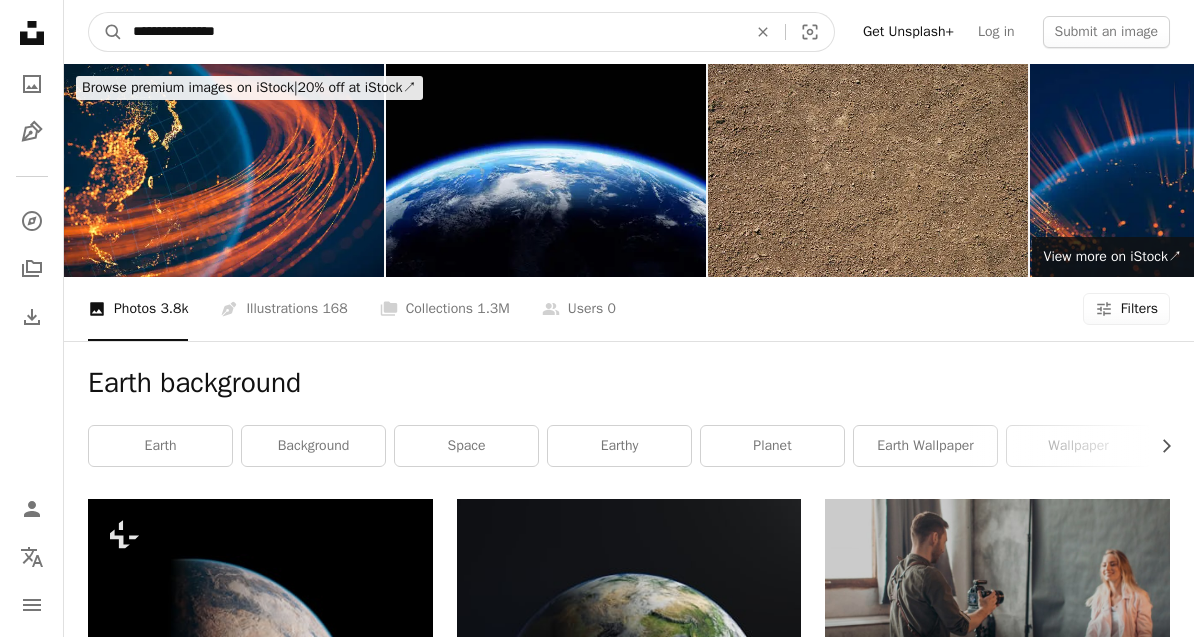 click on "**********" at bounding box center [432, 32] 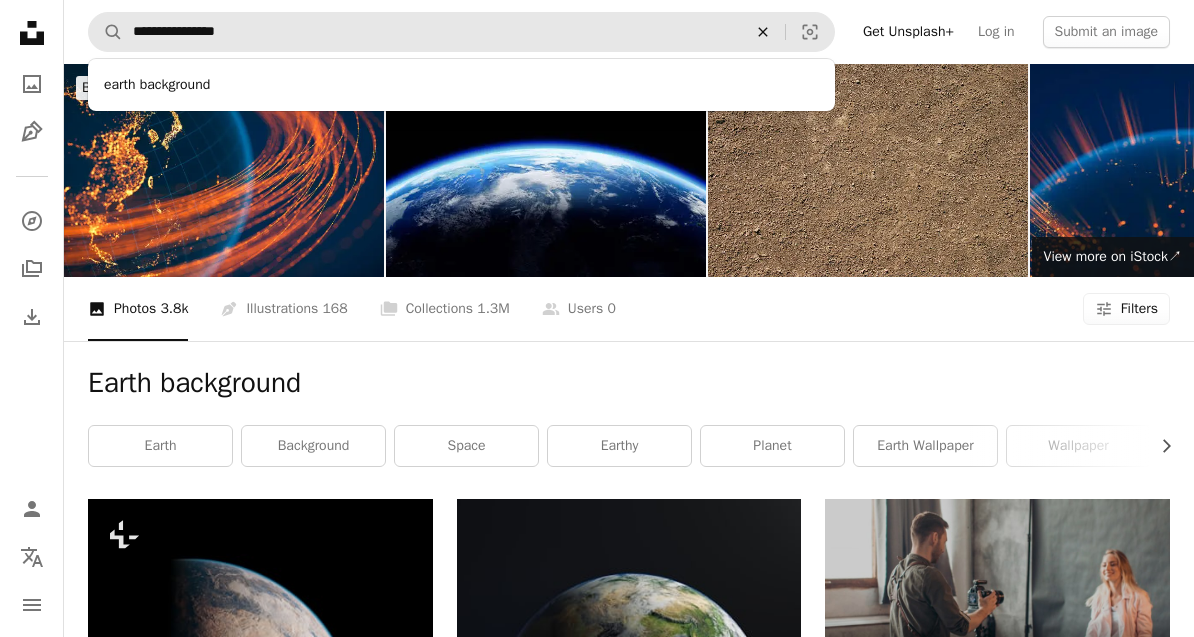 click on "An X shape" 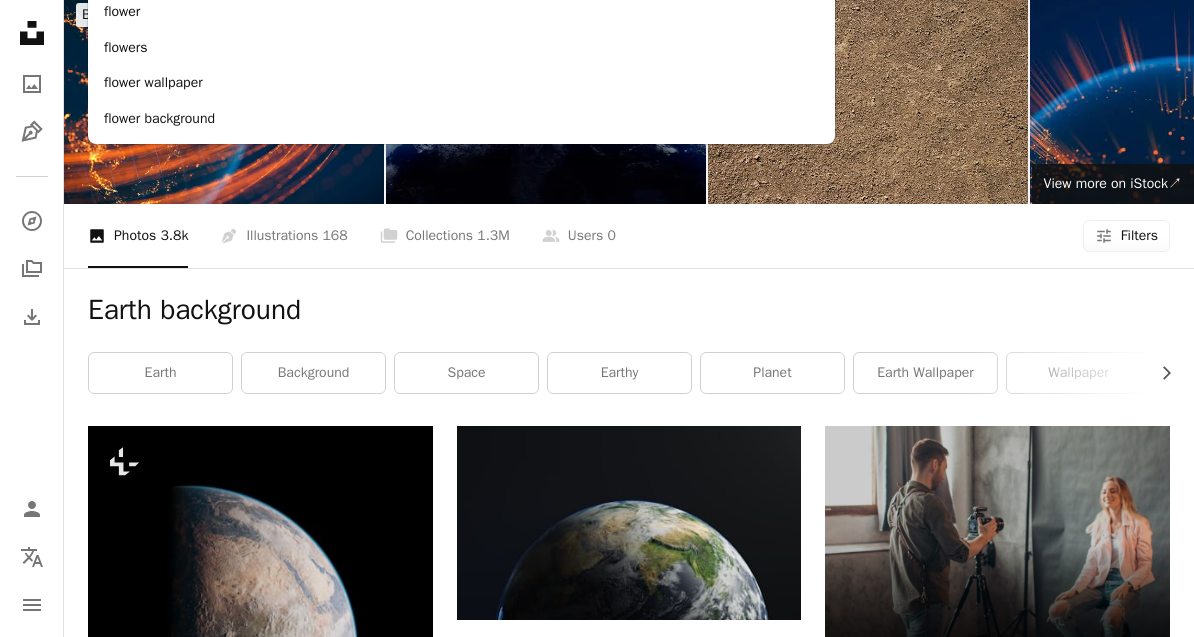 scroll, scrollTop: 0, scrollLeft: 0, axis: both 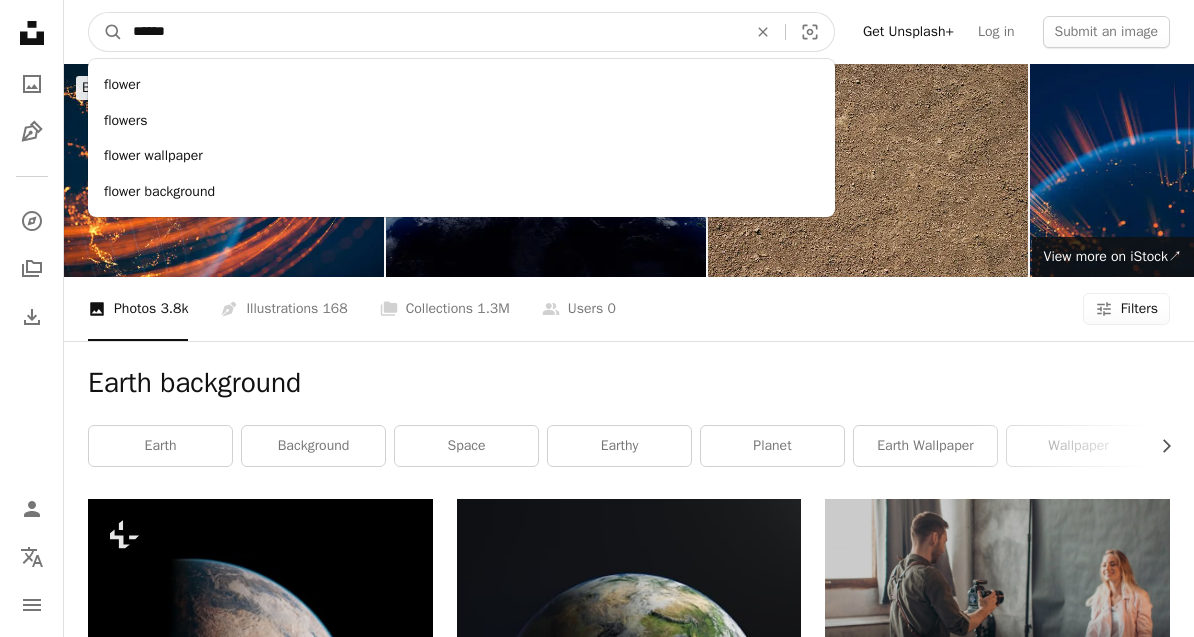click on "******" at bounding box center [432, 32] 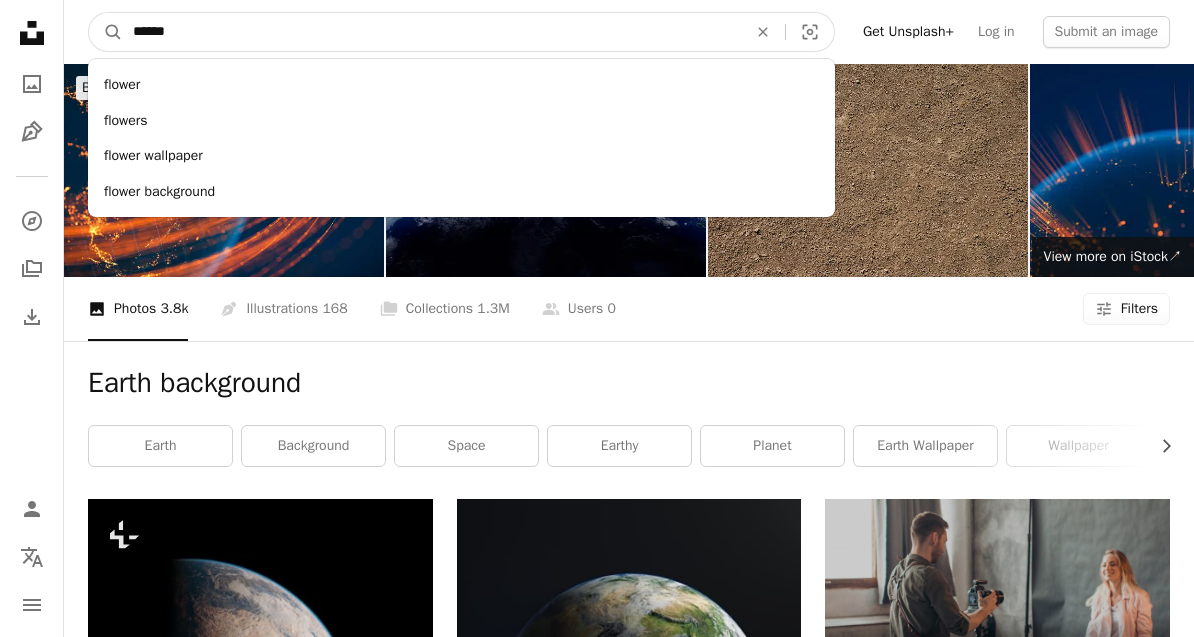 type on "******" 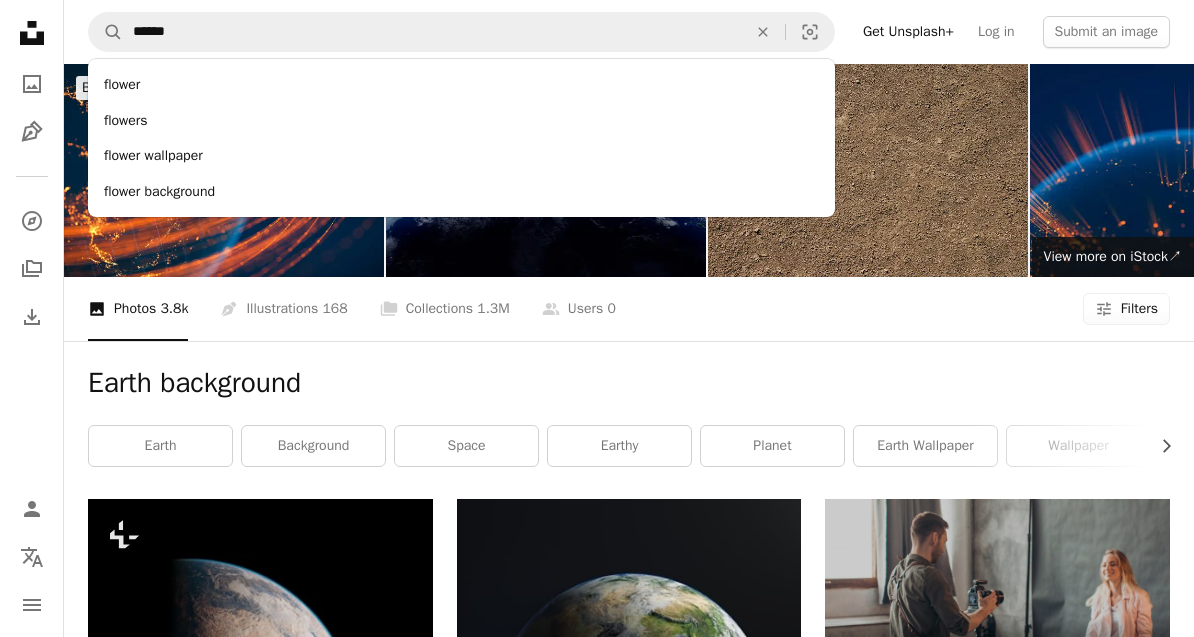 click at bounding box center [868, 170] 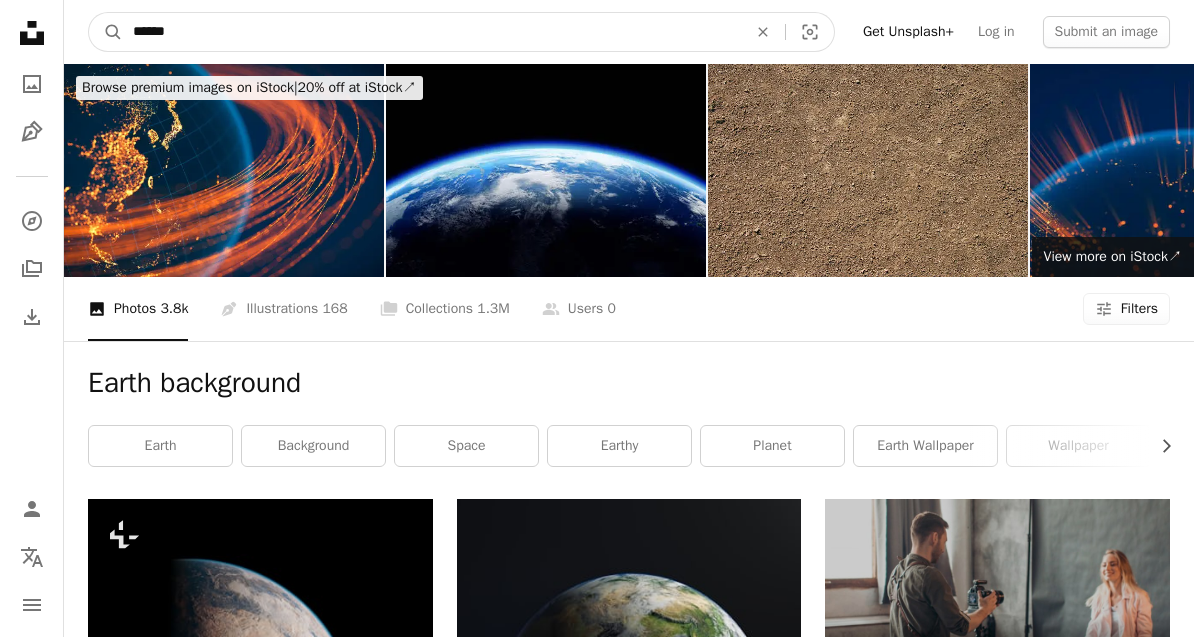 click on "******" at bounding box center [432, 32] 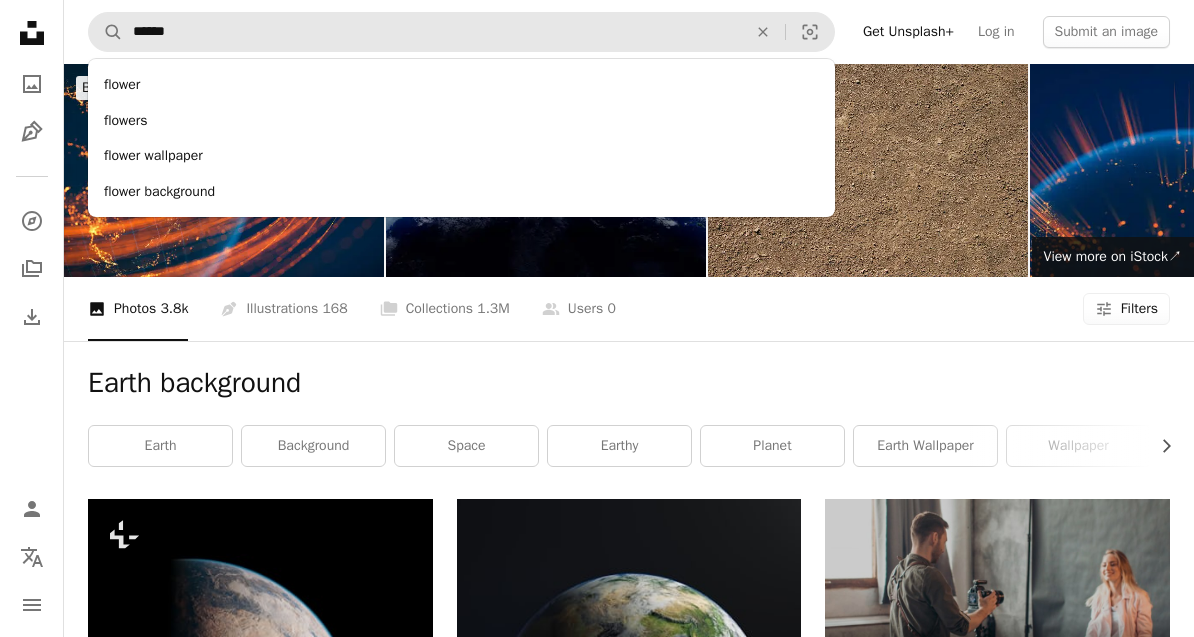 click on "flower wallpaper" at bounding box center [461, 156] 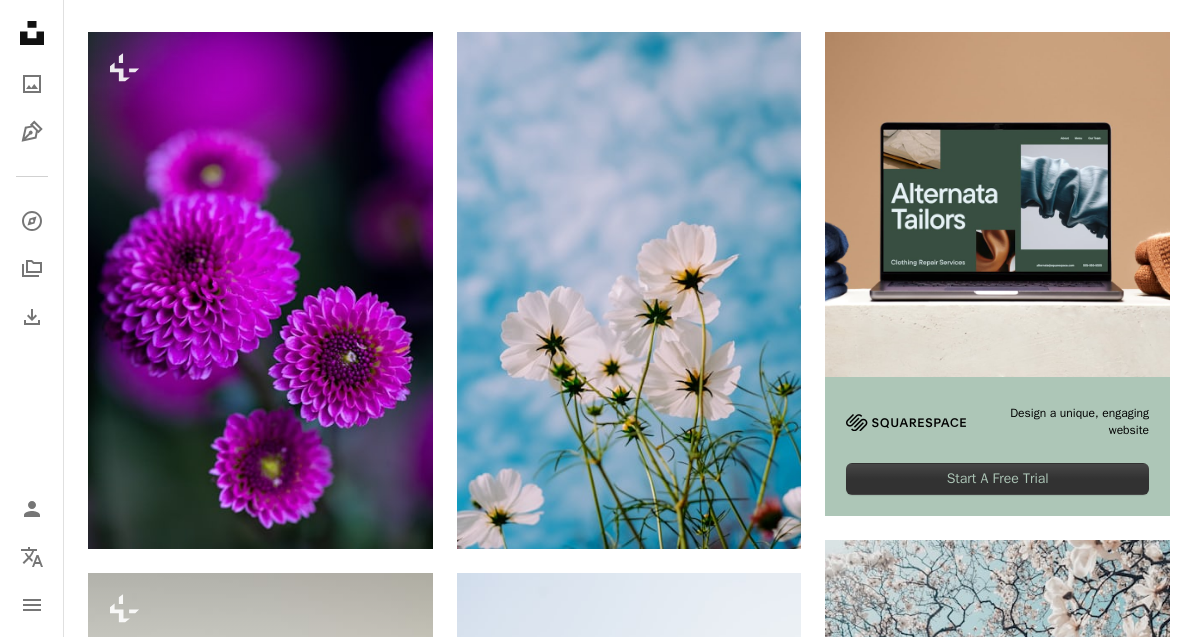 scroll, scrollTop: 0, scrollLeft: 0, axis: both 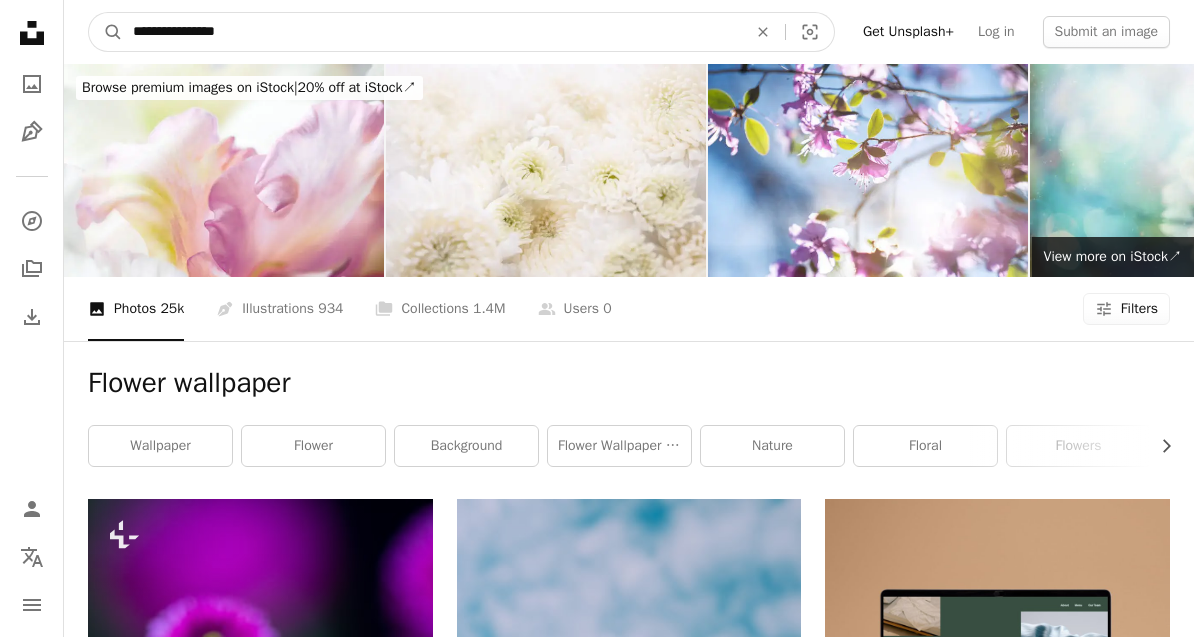 click on "**********" at bounding box center (432, 32) 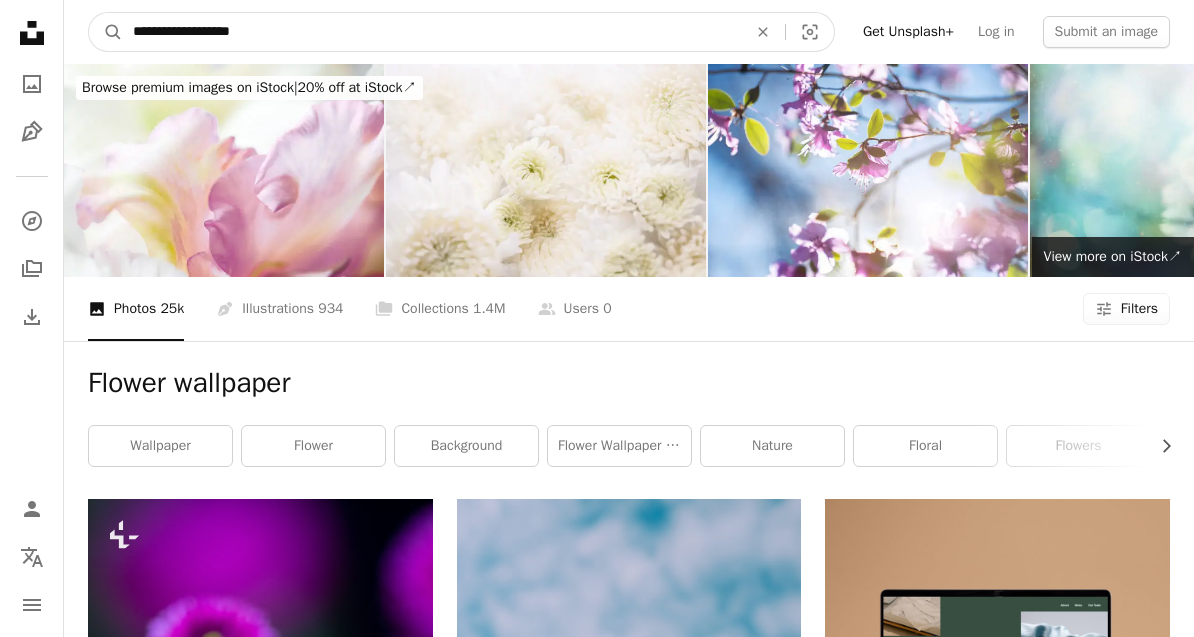 type on "**********" 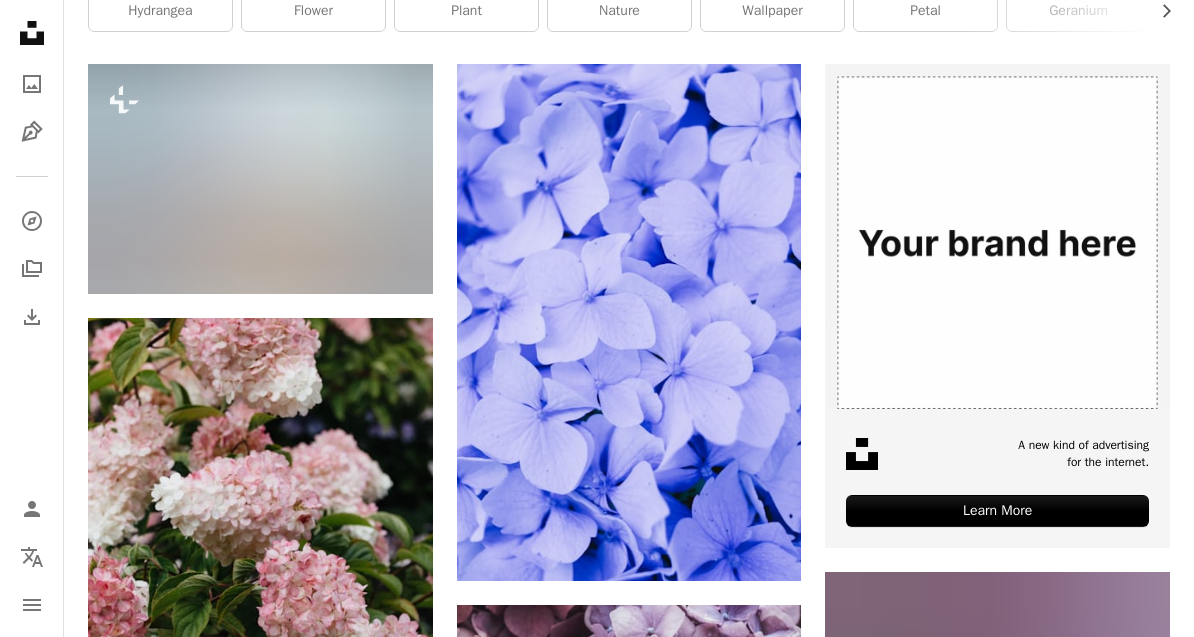 scroll, scrollTop: 472, scrollLeft: 0, axis: vertical 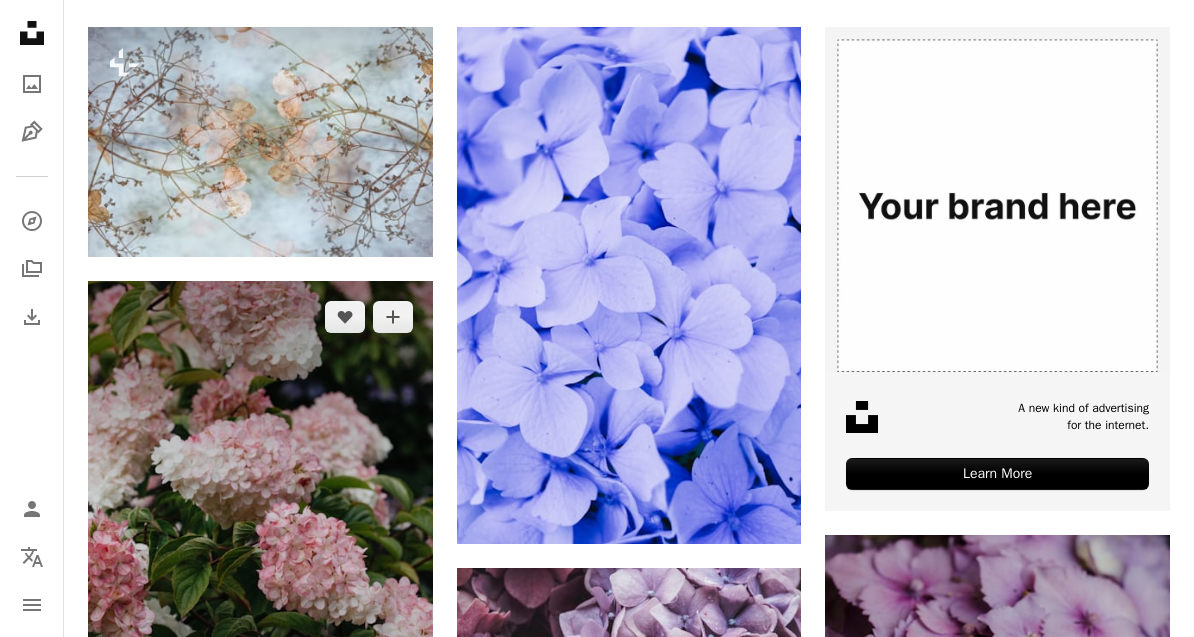 click 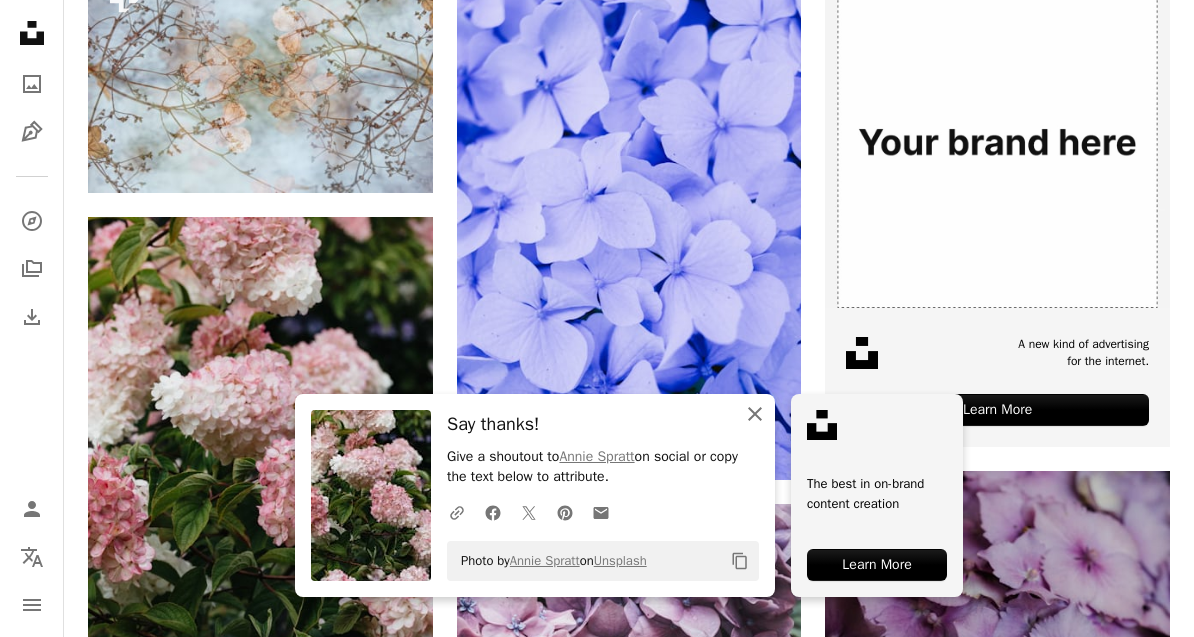 click on "An X shape" 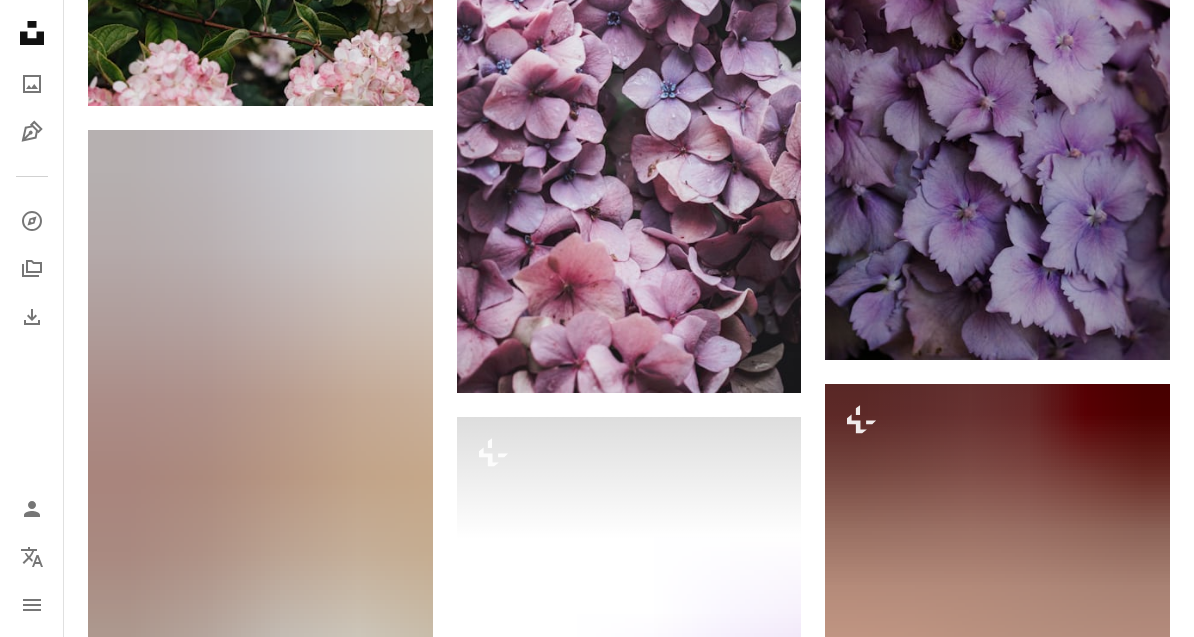 scroll, scrollTop: 1164, scrollLeft: 0, axis: vertical 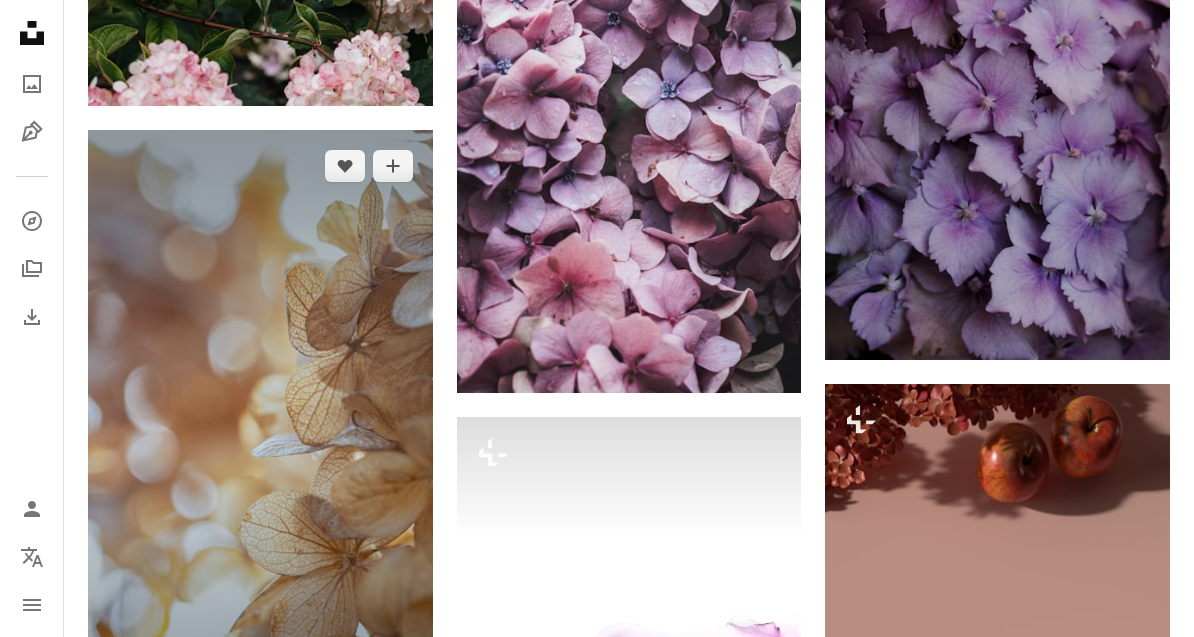 click on "Arrow pointing down" at bounding box center (393, 707) 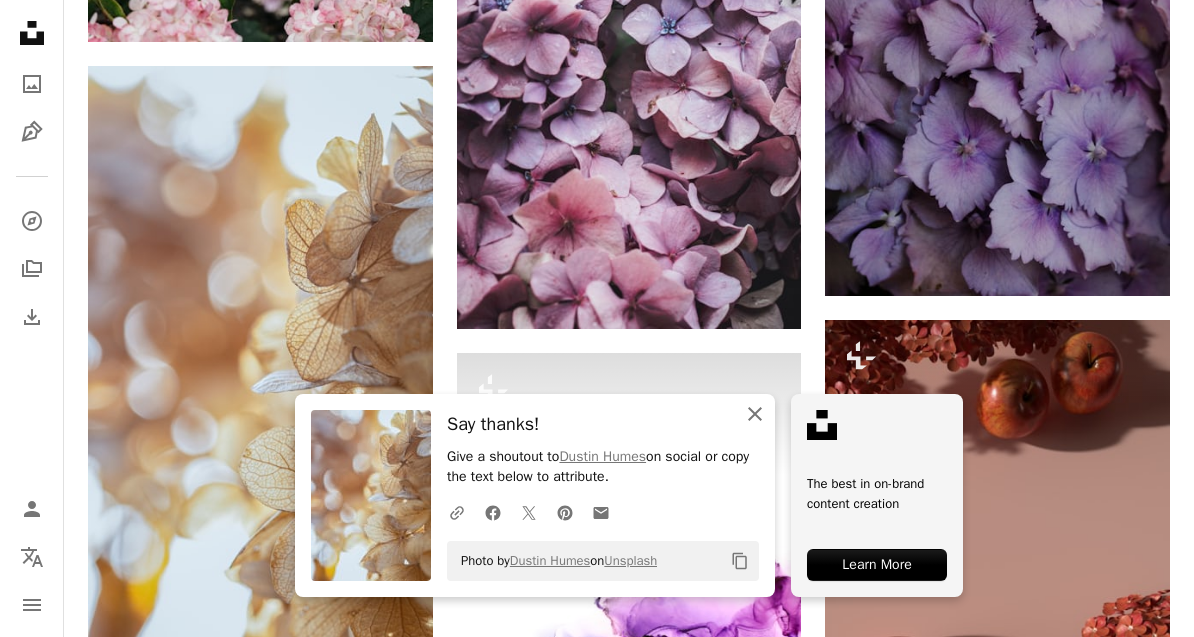click on "An X shape" 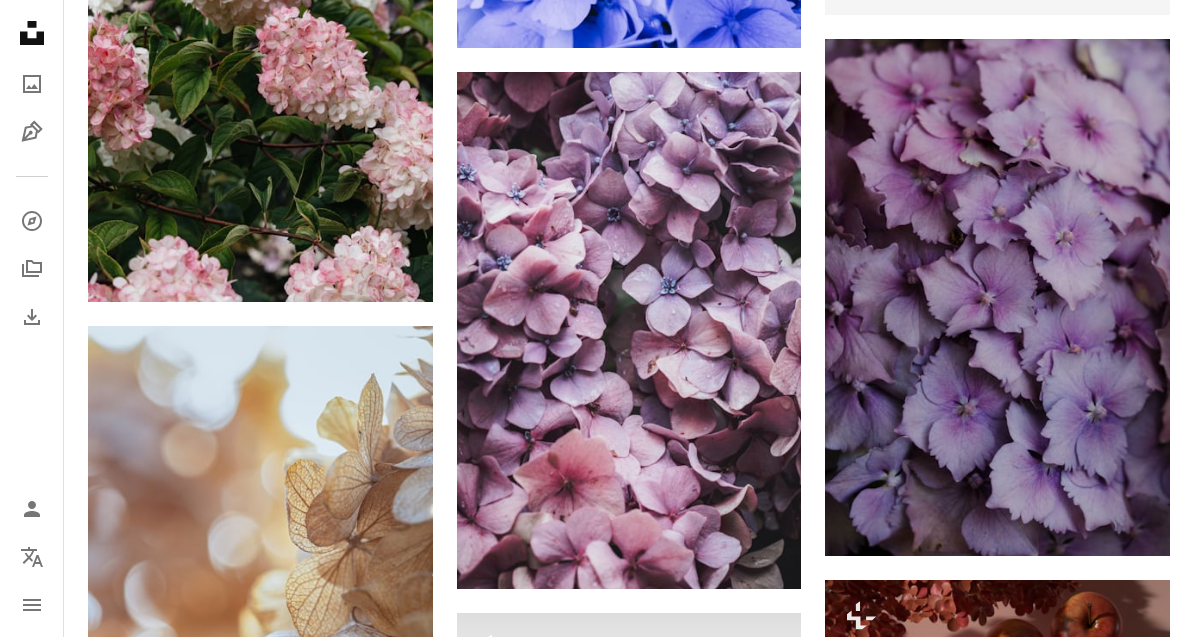 scroll, scrollTop: 953, scrollLeft: 0, axis: vertical 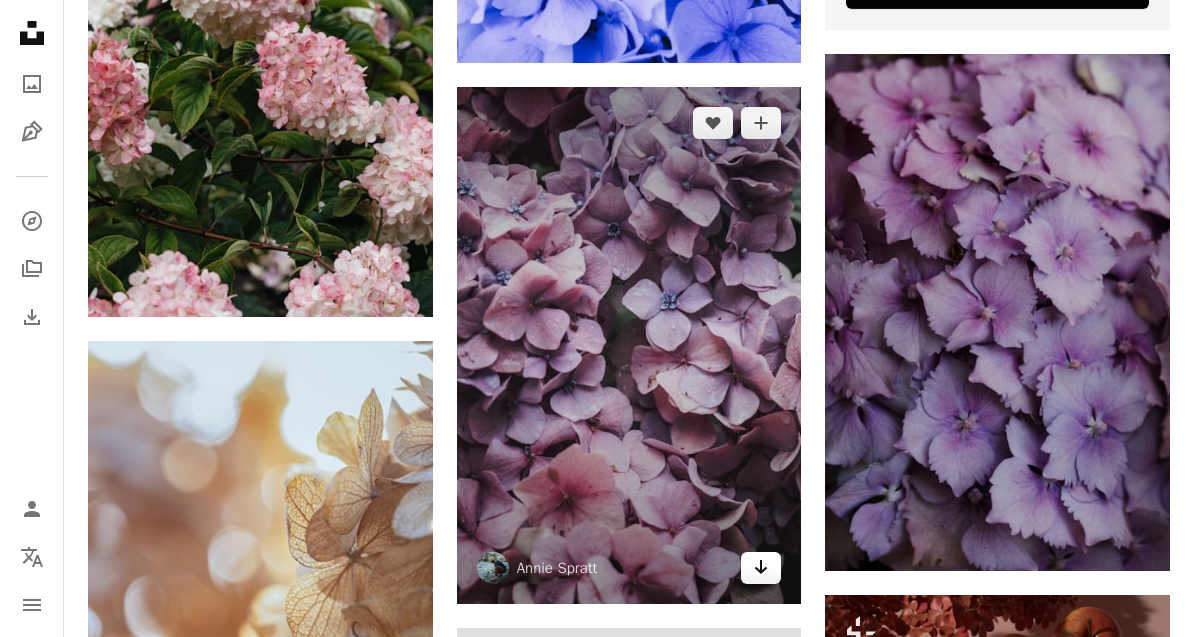 click 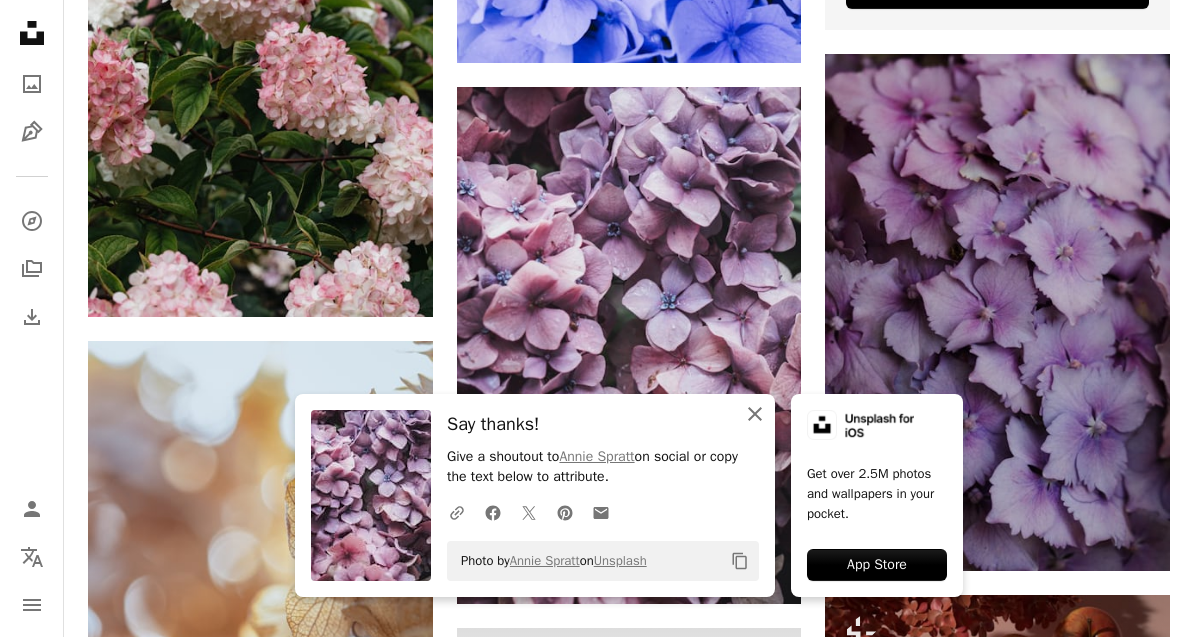 click on "An X shape Close" at bounding box center (755, 414) 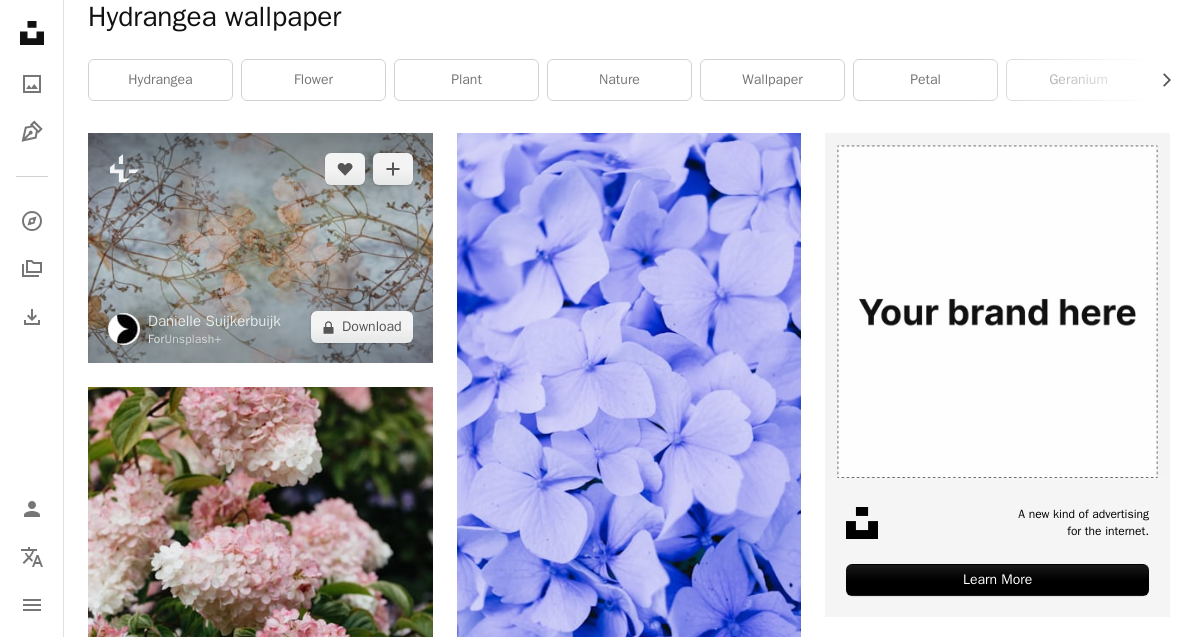 scroll, scrollTop: 0, scrollLeft: 0, axis: both 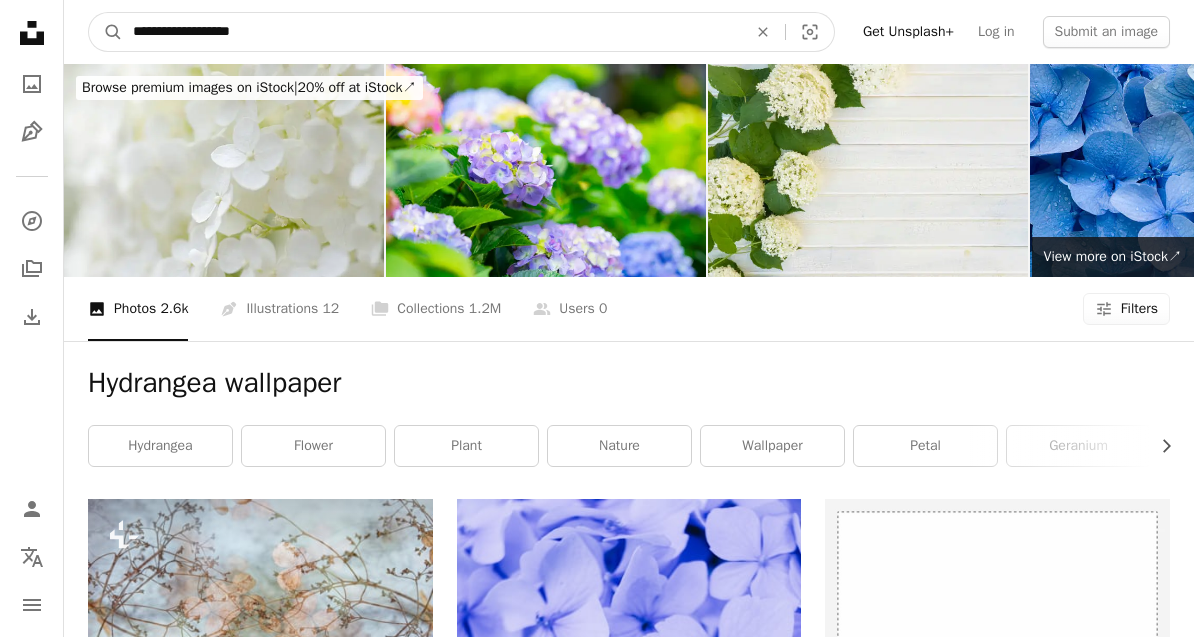click on "**********" at bounding box center [432, 32] 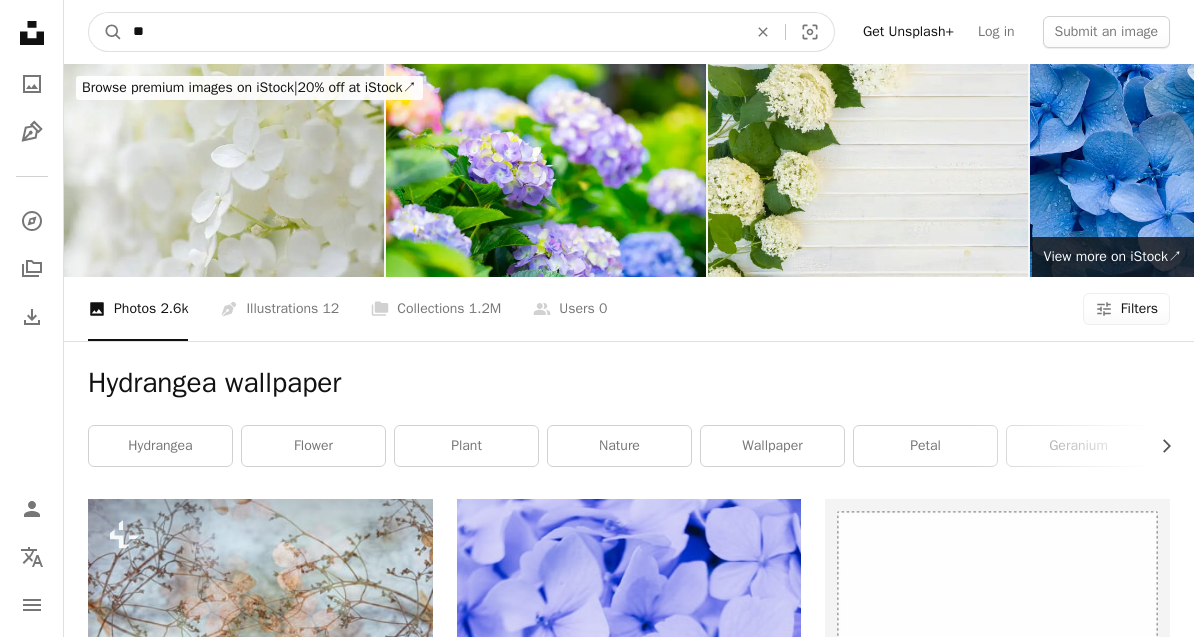 type on "*" 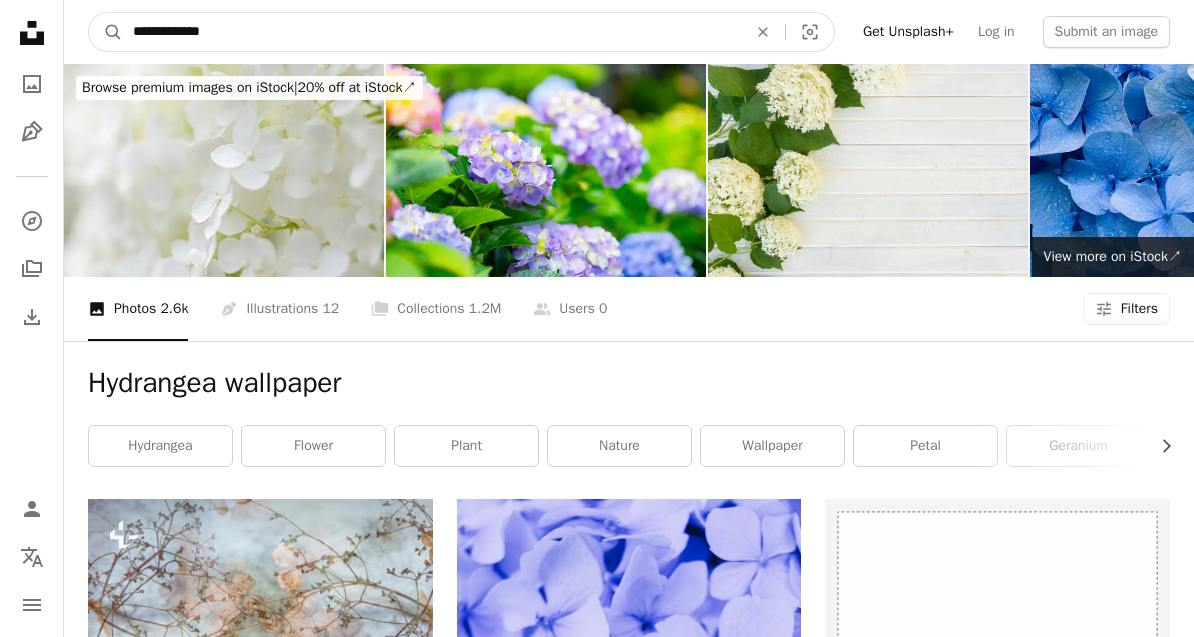 type on "**********" 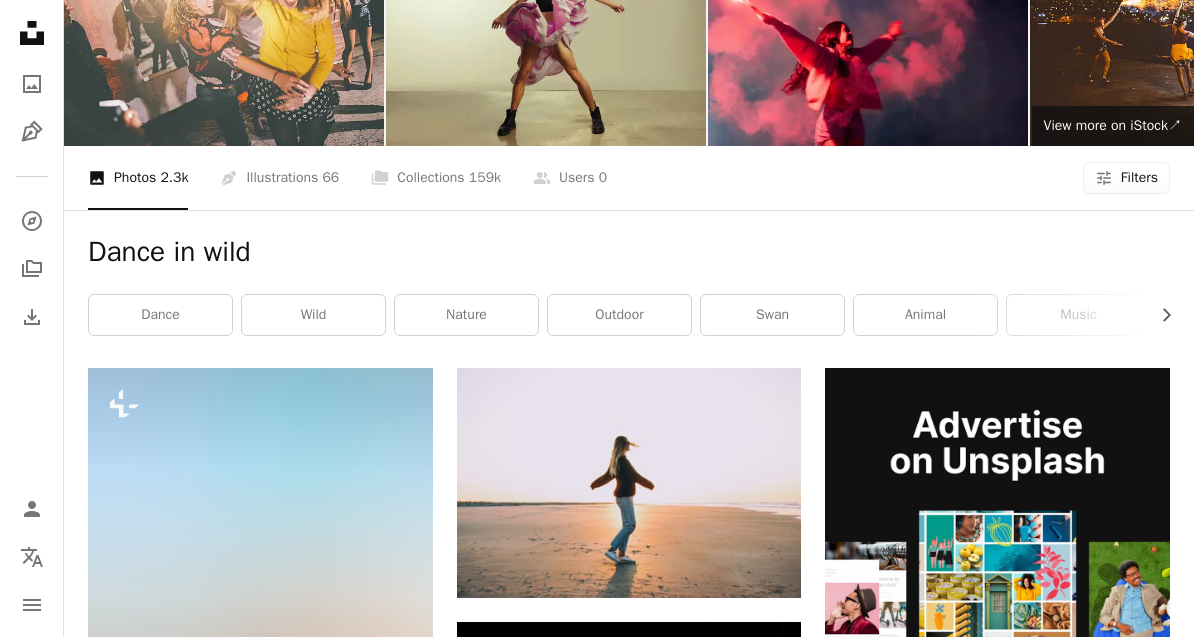 scroll, scrollTop: 0, scrollLeft: 0, axis: both 